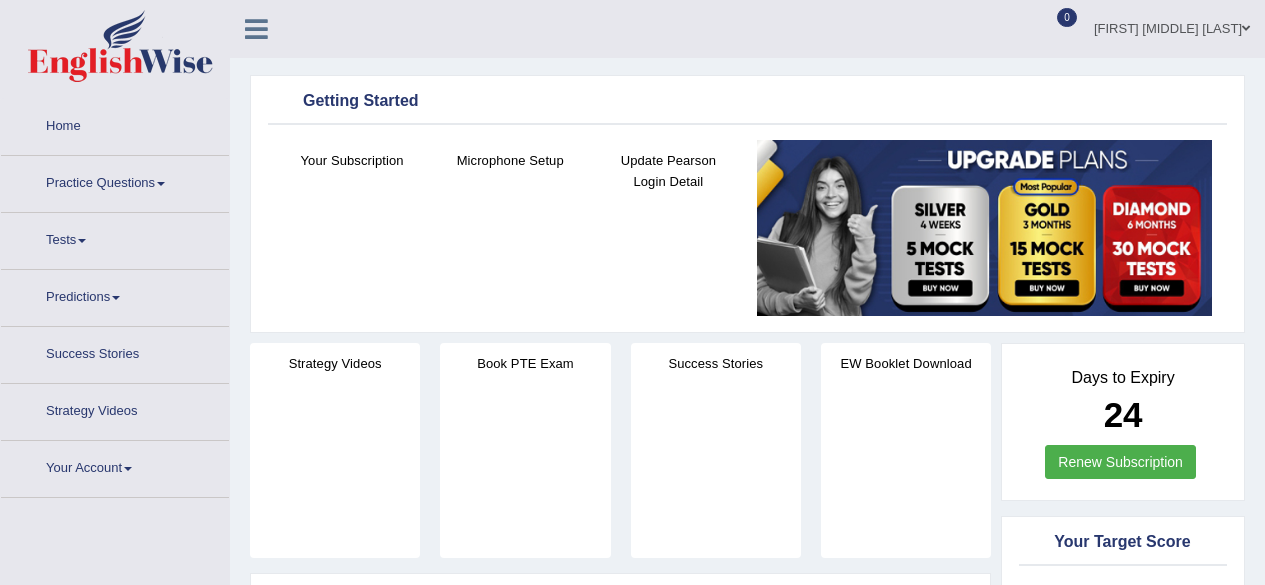 scroll, scrollTop: 0, scrollLeft: 0, axis: both 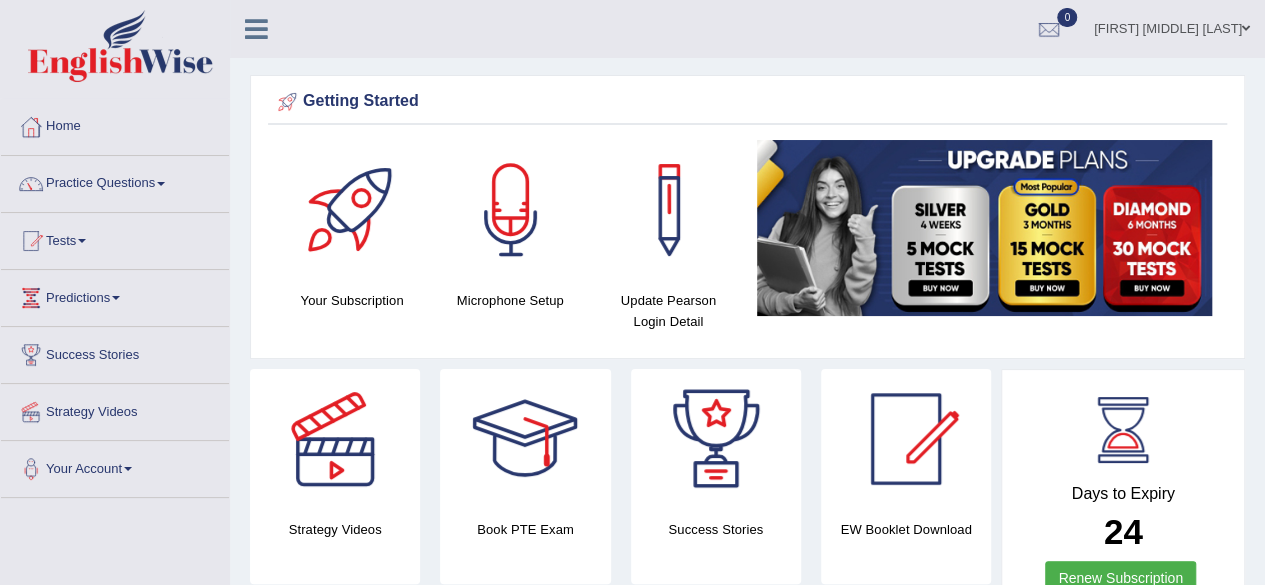 click on "Practice Questions" at bounding box center (115, 181) 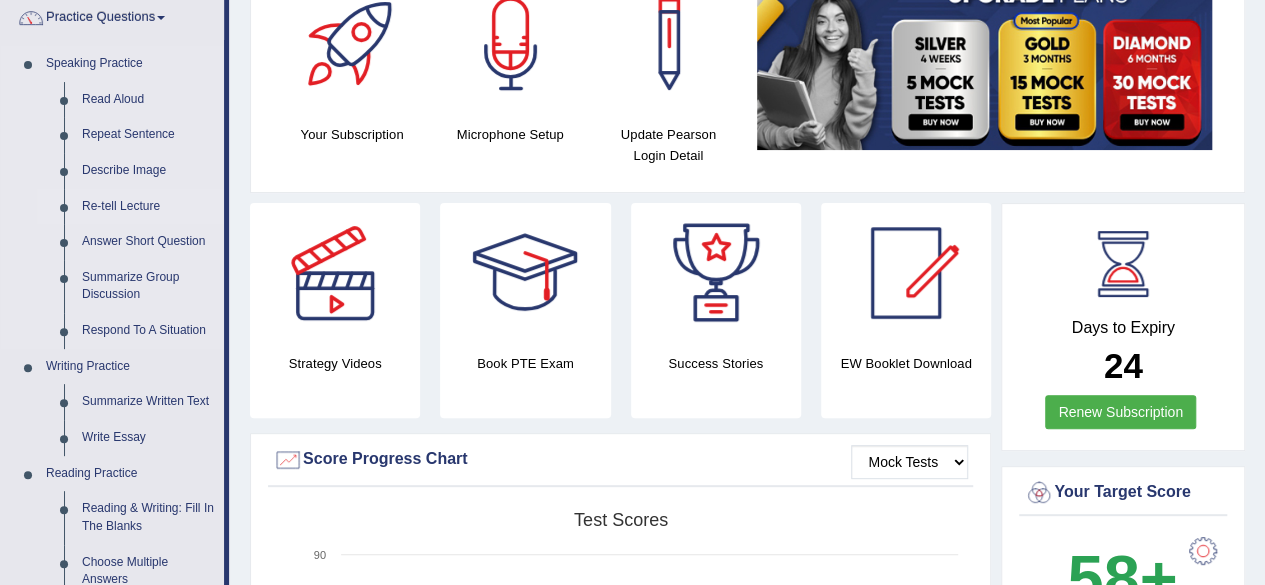 scroll, scrollTop: 171, scrollLeft: 0, axis: vertical 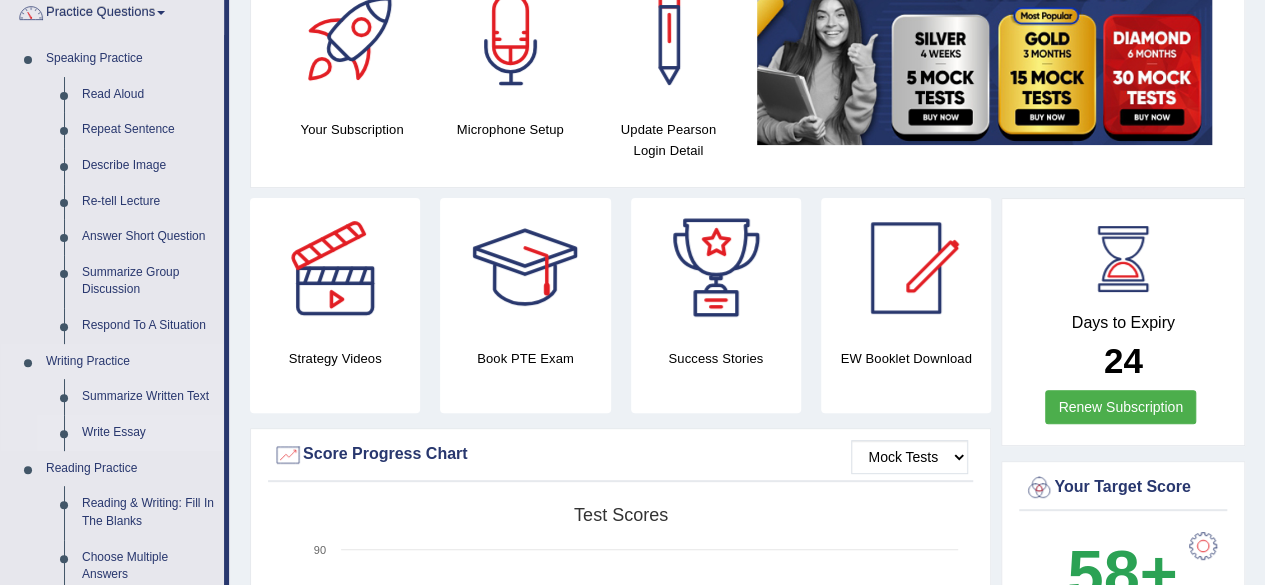 click on "Write Essay" at bounding box center (148, 433) 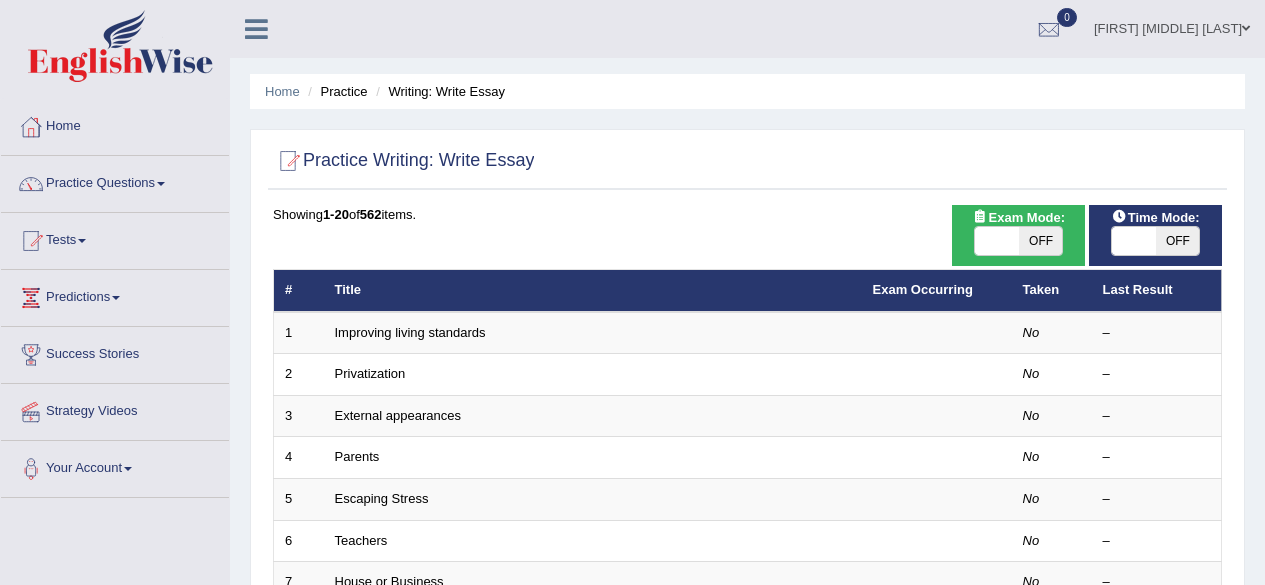 scroll, scrollTop: 0, scrollLeft: 0, axis: both 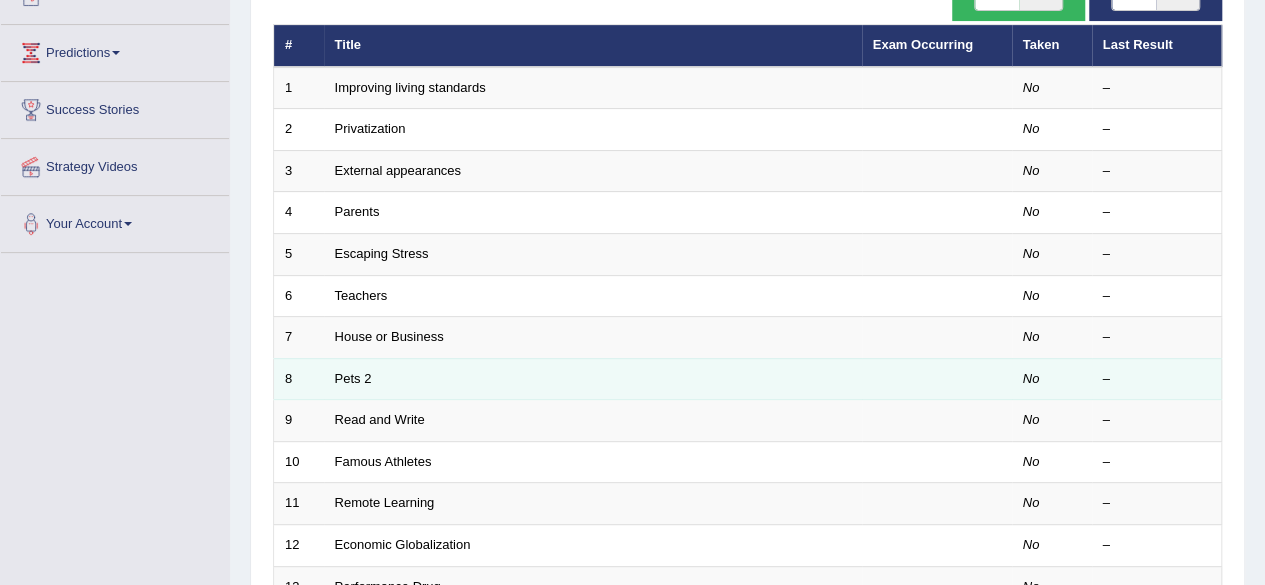 click on "Pets 2" at bounding box center [593, 379] 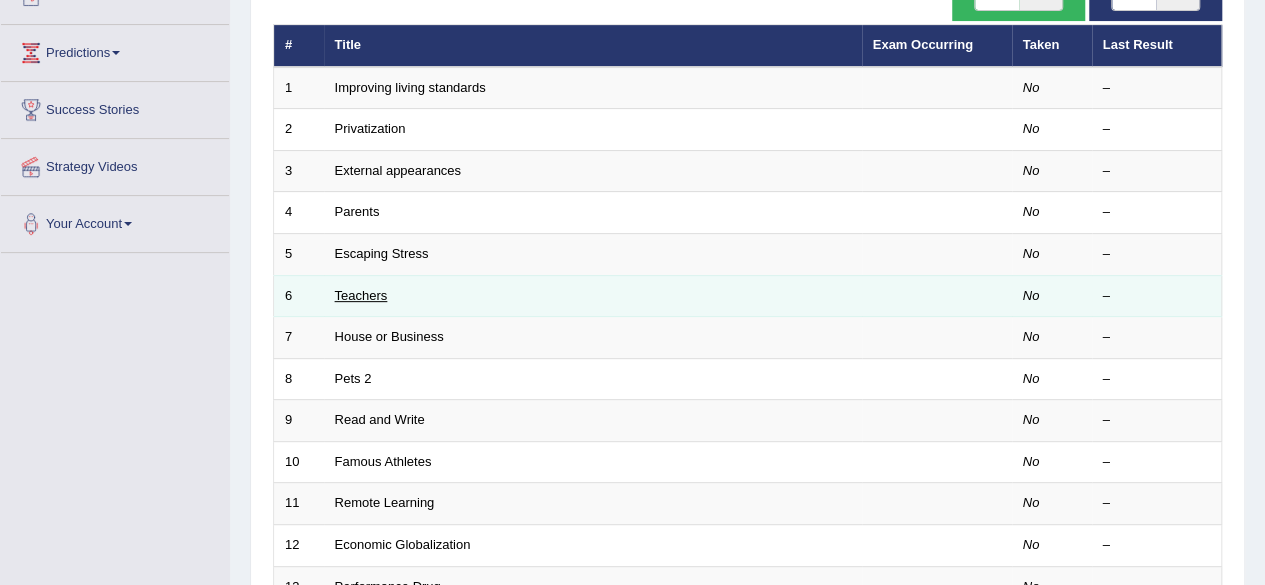 click on "Teachers" at bounding box center (361, 295) 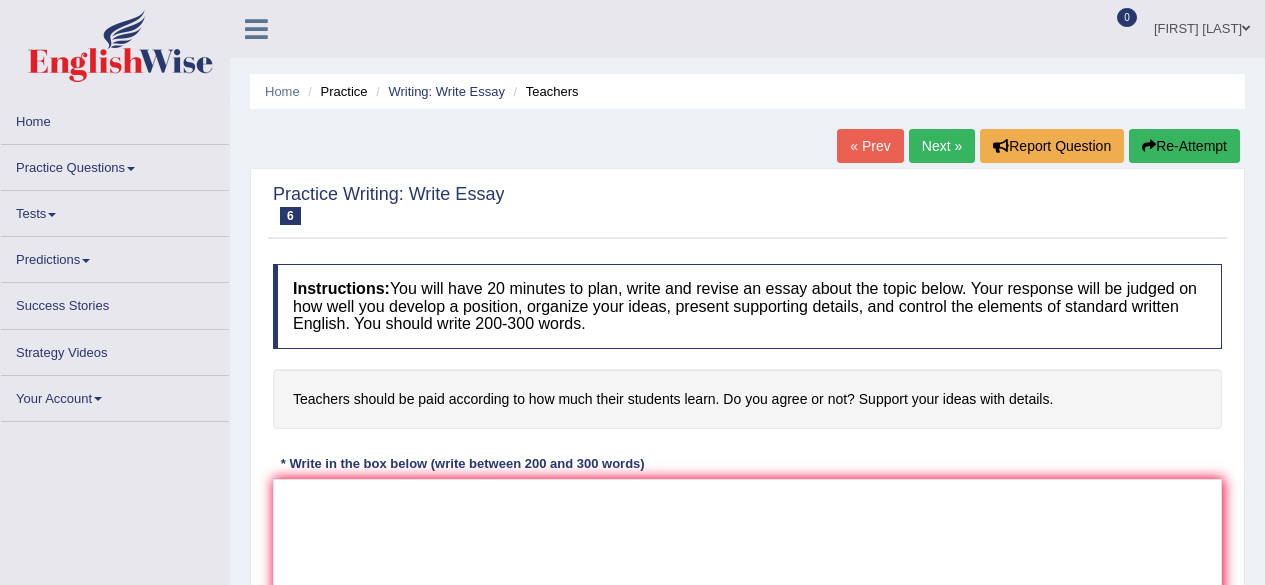 scroll, scrollTop: 0, scrollLeft: 0, axis: both 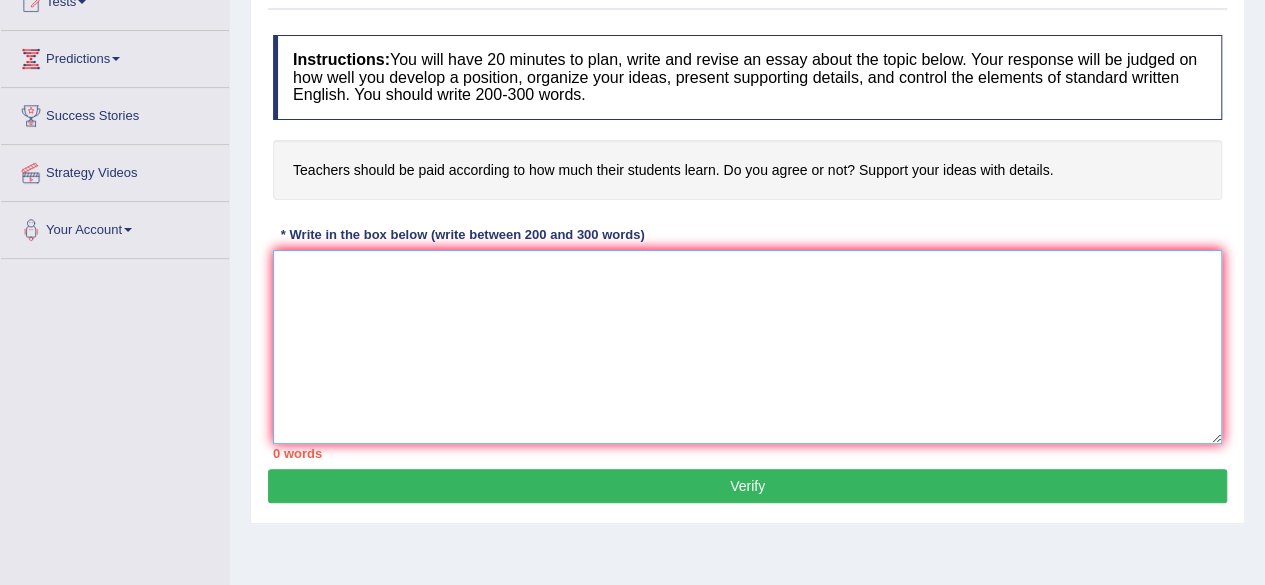 click at bounding box center (747, 347) 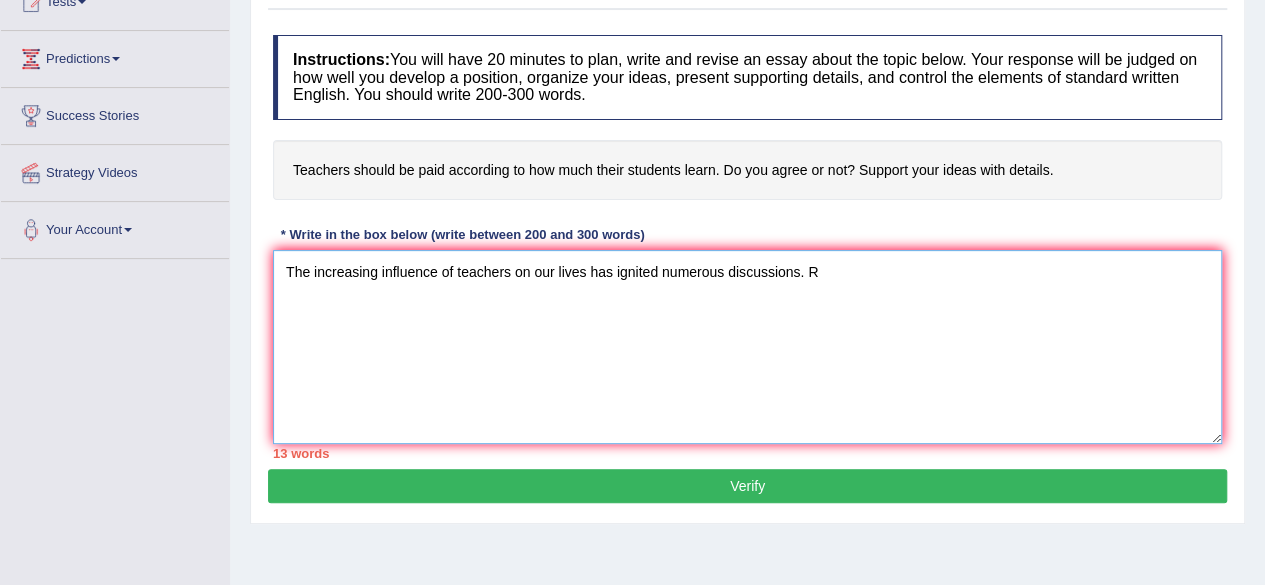 click on "The increasing influence of teachers on our lives has ignited numerous discussions. R" at bounding box center [747, 347] 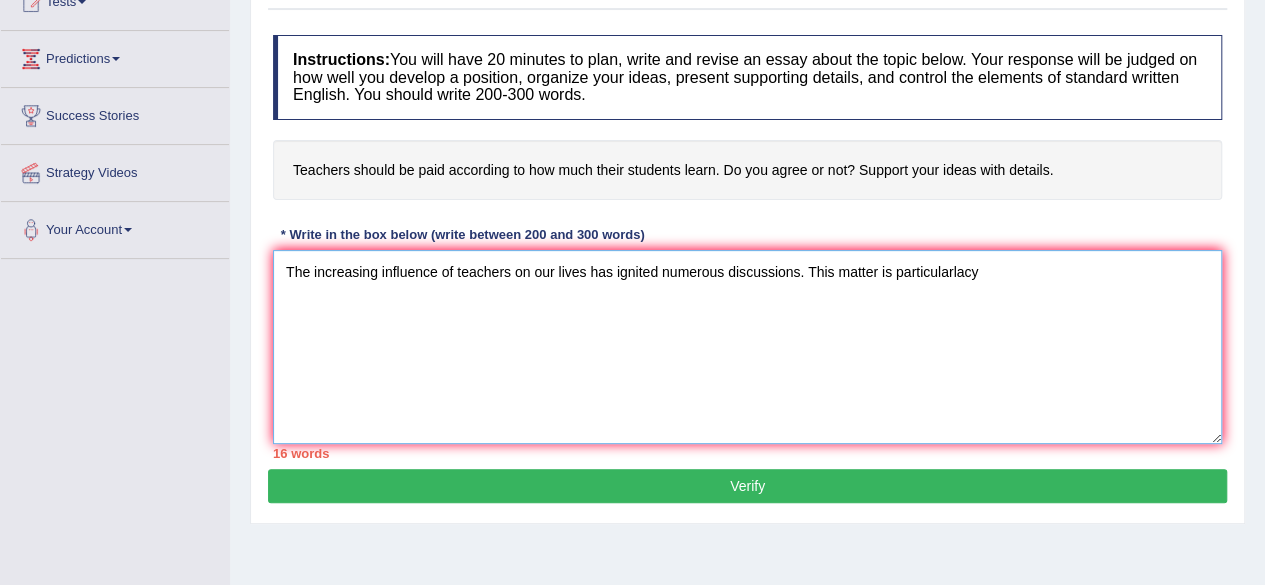 click on "The increasing influence of teachers on our lives has ignited numerous discussions. This matter is particularlacy" at bounding box center [747, 347] 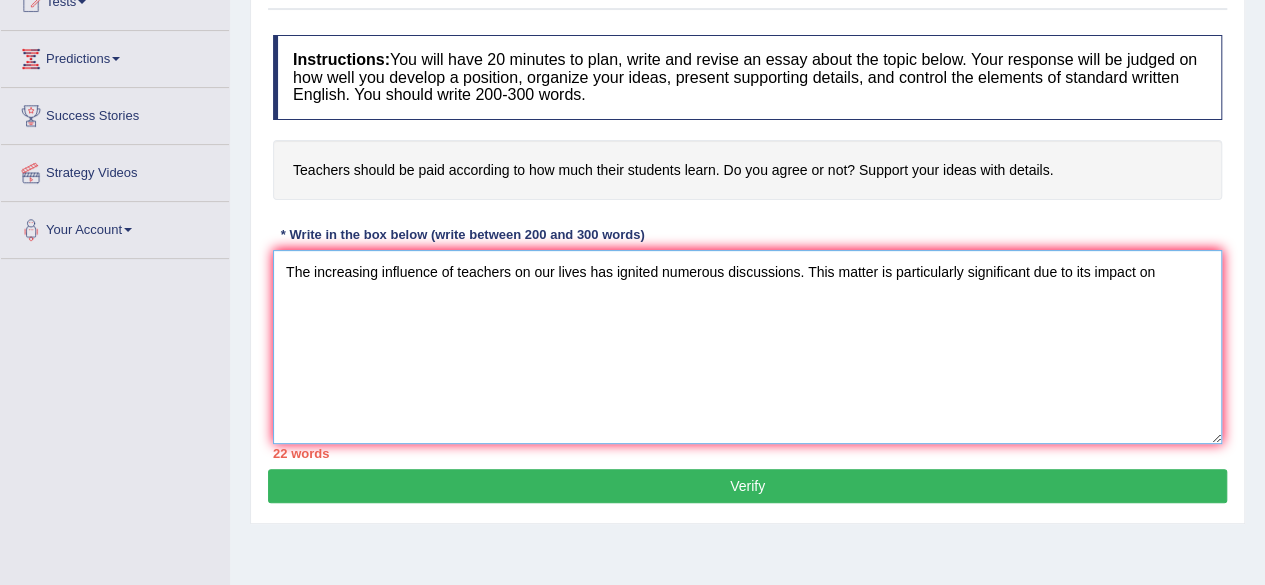 click on "The increasing influence of teachers on our lives has ignited numerous discussions. This matter is particularly significant due to its impact on" at bounding box center (747, 347) 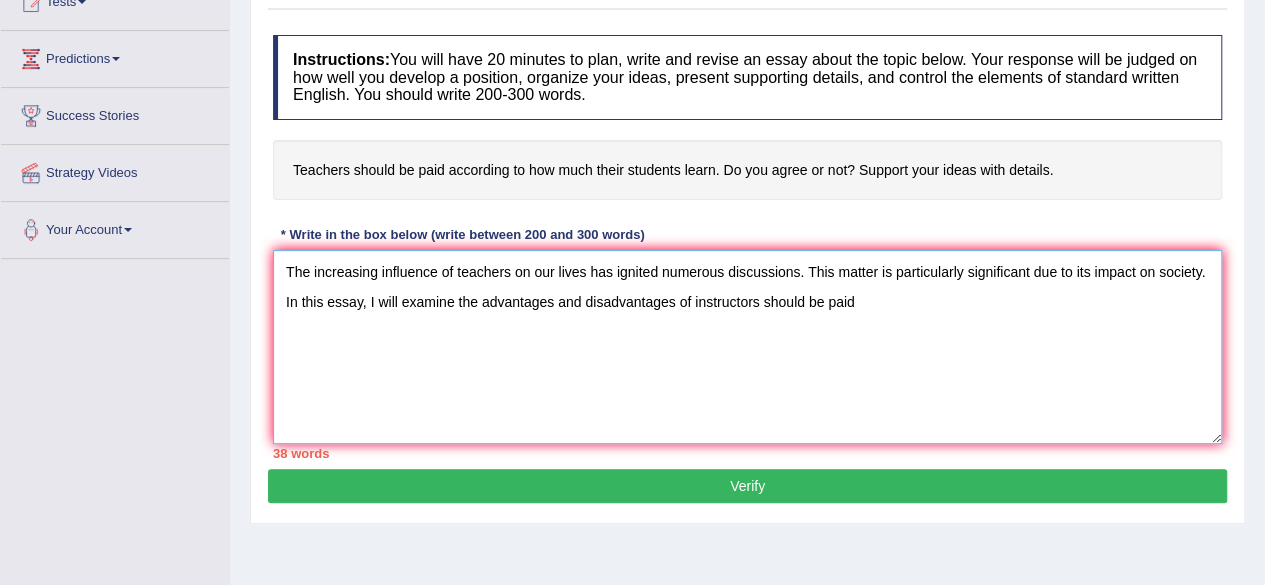 click on "The increasing influence of teachers on our lives has ignited numerous discussions. This matter is particularly significant due to its impact on society. In this essay, I will examine the advantages and disadvantages of instructors should be paid" at bounding box center (747, 347) 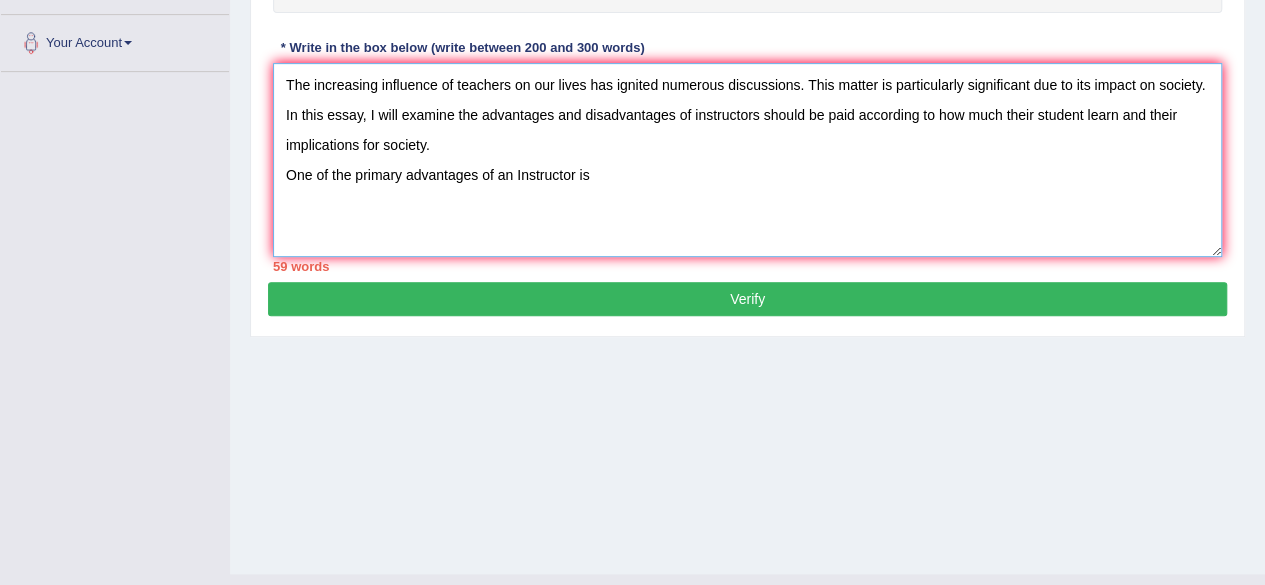 scroll, scrollTop: 439, scrollLeft: 0, axis: vertical 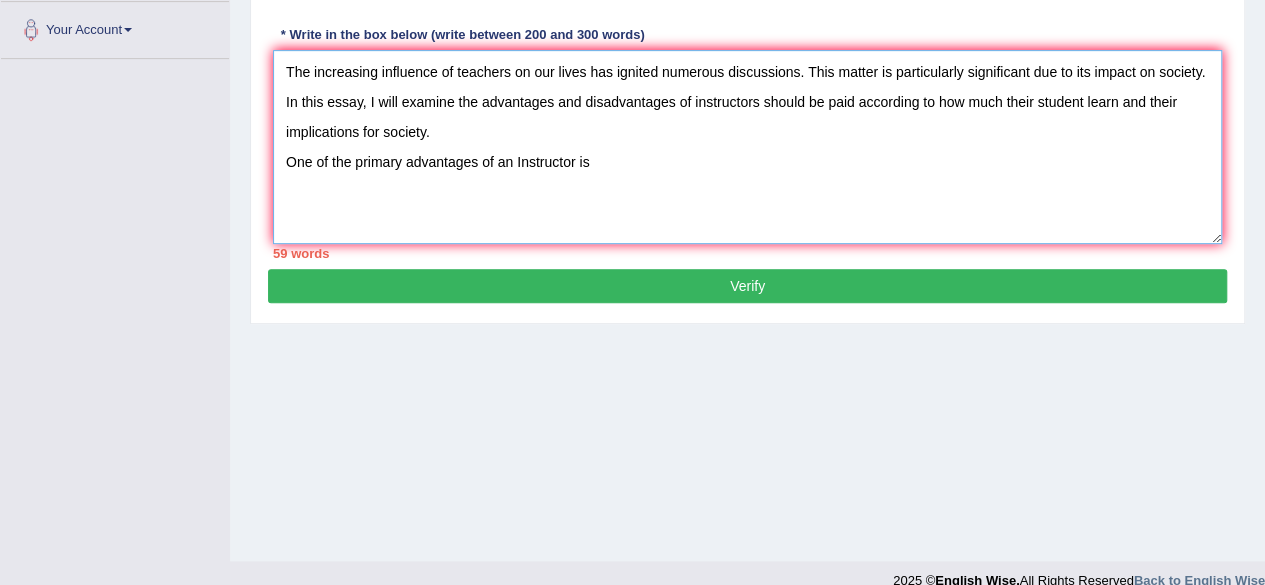 click on "The increasing influence of teachers on our lives has ignited numerous discussions. This matter is particularly significant due to its impact on society. In this essay, I will examine the advantages and disadvantages of instructors should be paid according to how much their student learn and their implications for society.
One of the primary advantages of an Instructor is" at bounding box center (747, 147) 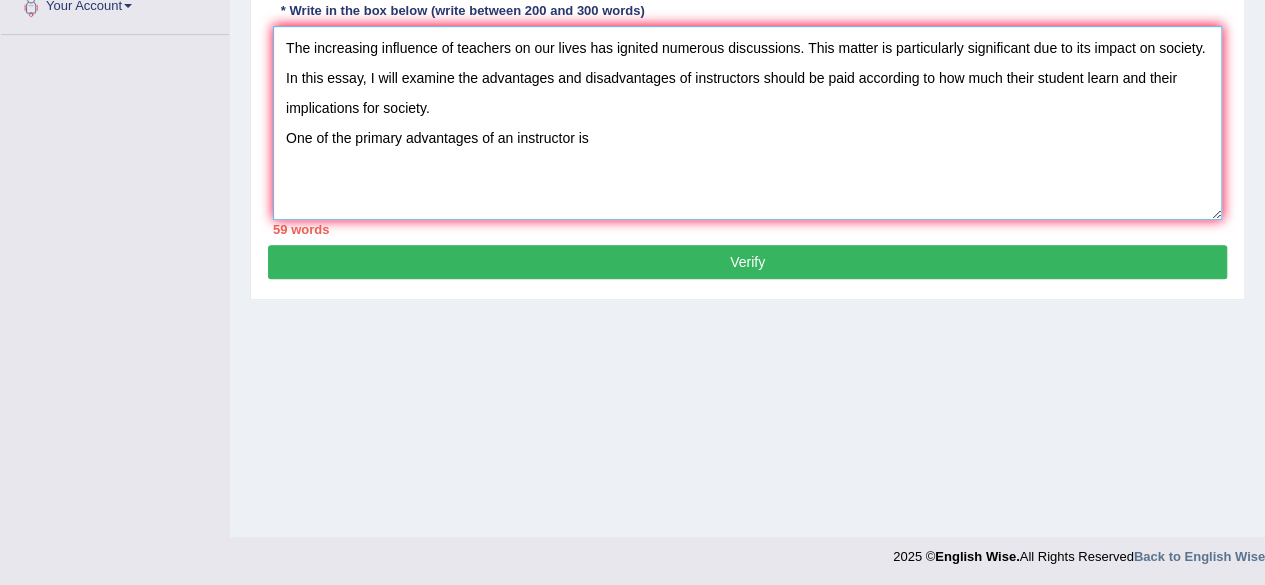 scroll, scrollTop: 464, scrollLeft: 0, axis: vertical 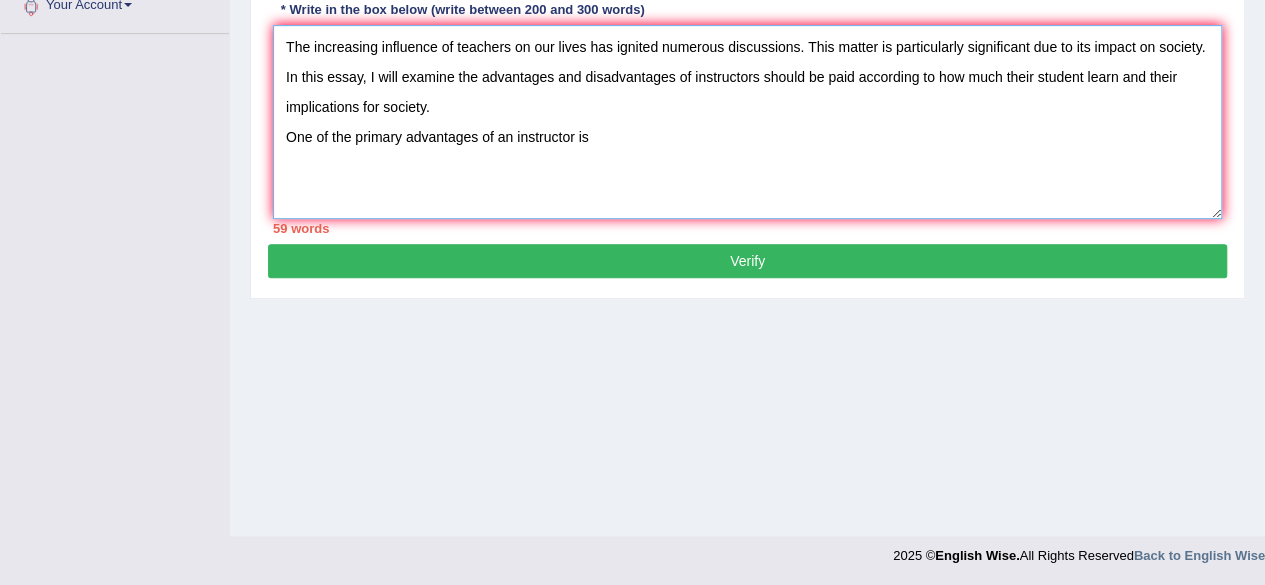 click on "The increasing influence of teachers on our lives has ignited numerous discussions. This matter is particularly significant due to its impact on society. In this essay, I will examine the advantages and disadvantages of instructors should be paid according to how much their student learn and their implications for society.
One of the primary advantages of an instructor is" at bounding box center [747, 122] 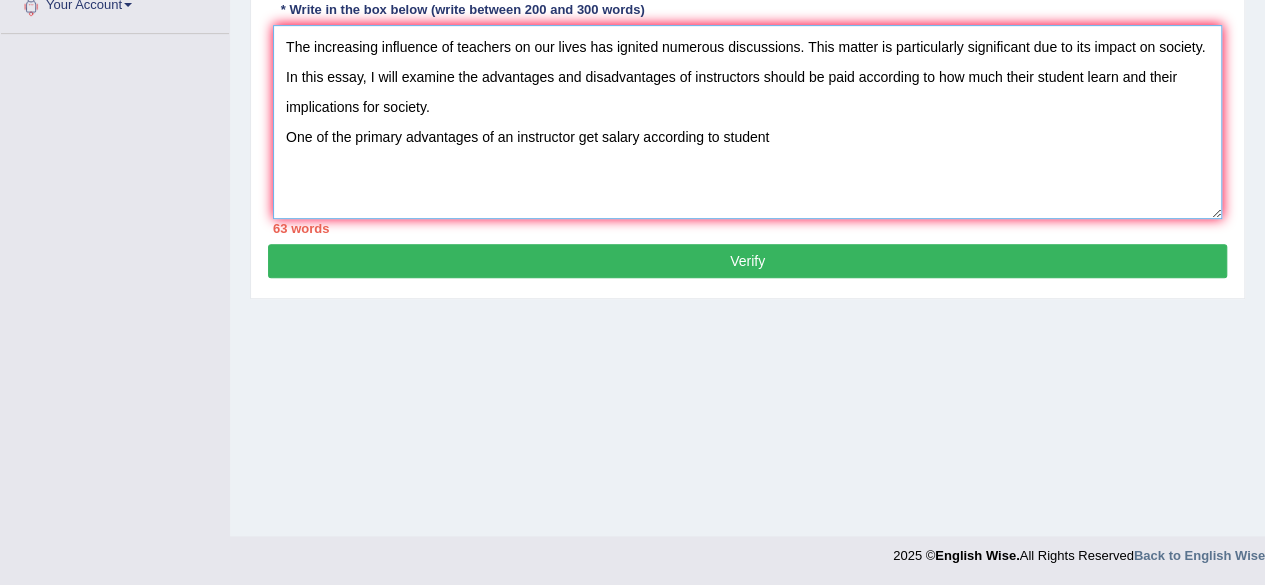 click on "The increasing influence of teachers on our lives has ignited numerous discussions. This matter is particularly significant due to its impact on society. In this essay, I will examine the advantages and disadvantages of instructors should be paid according to how much their student learn and their implications for society.
One of the primary advantages of an instructor get salary according to student" at bounding box center (747, 122) 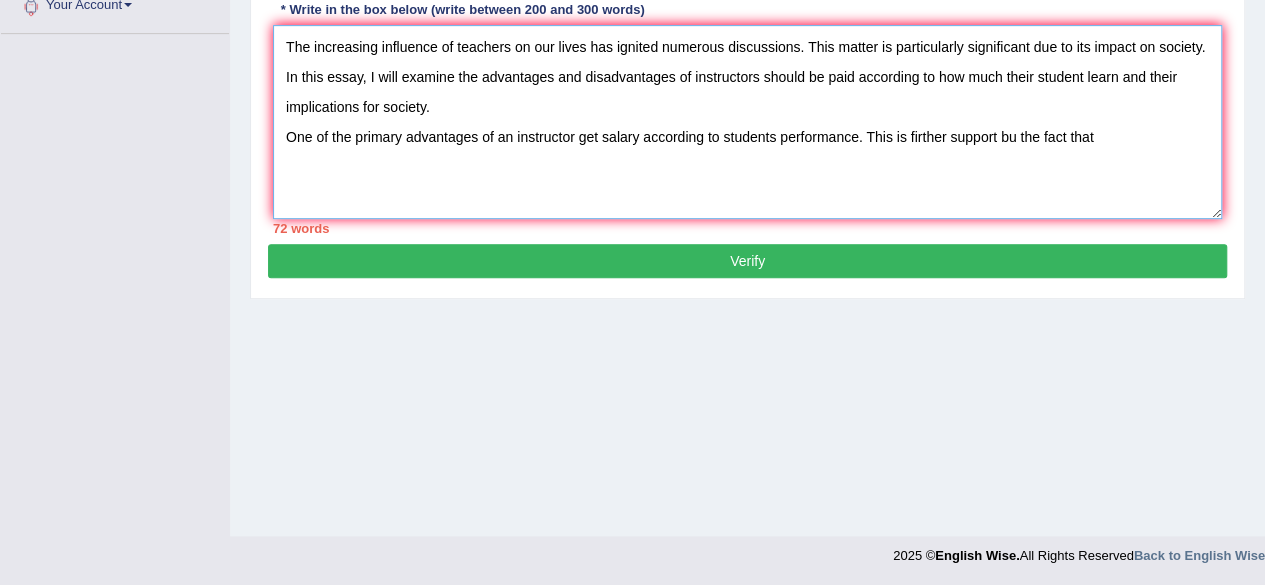click on "The increasing influence of teachers on our lives has ignited numerous discussions. This matter is particularly significant due to its impact on society. In this essay, I will examine the advantages and disadvantages of instructors should be paid according to how much their student learn and their implications for society.
One of the primary advantages of an instructor get salary according to students performance. This is firther support bu the fact that" at bounding box center [747, 122] 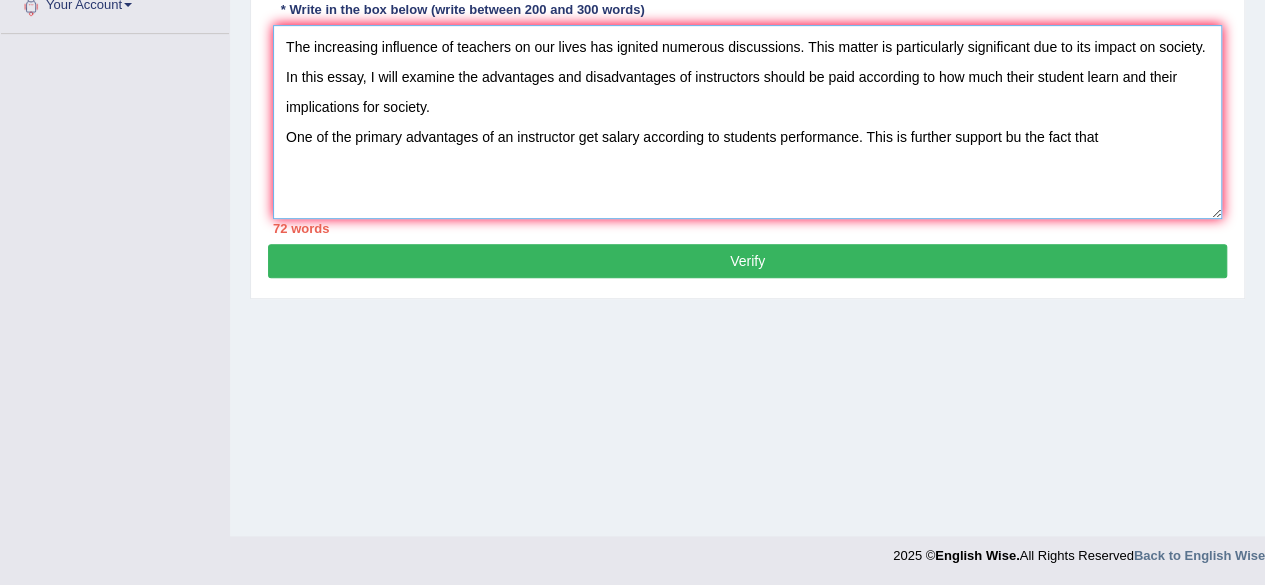 click on "The increasing influence of teachers on our lives has ignited numerous discussions. This matter is particularly significant due to its impact on society. In this essay, I will examine the advantages and disadvantages of instructors should be paid according to how much their student learn and their implications for society.
One of the primary advantages of an instructor get salary according to students performance. This is further support bu the fact that" at bounding box center (747, 122) 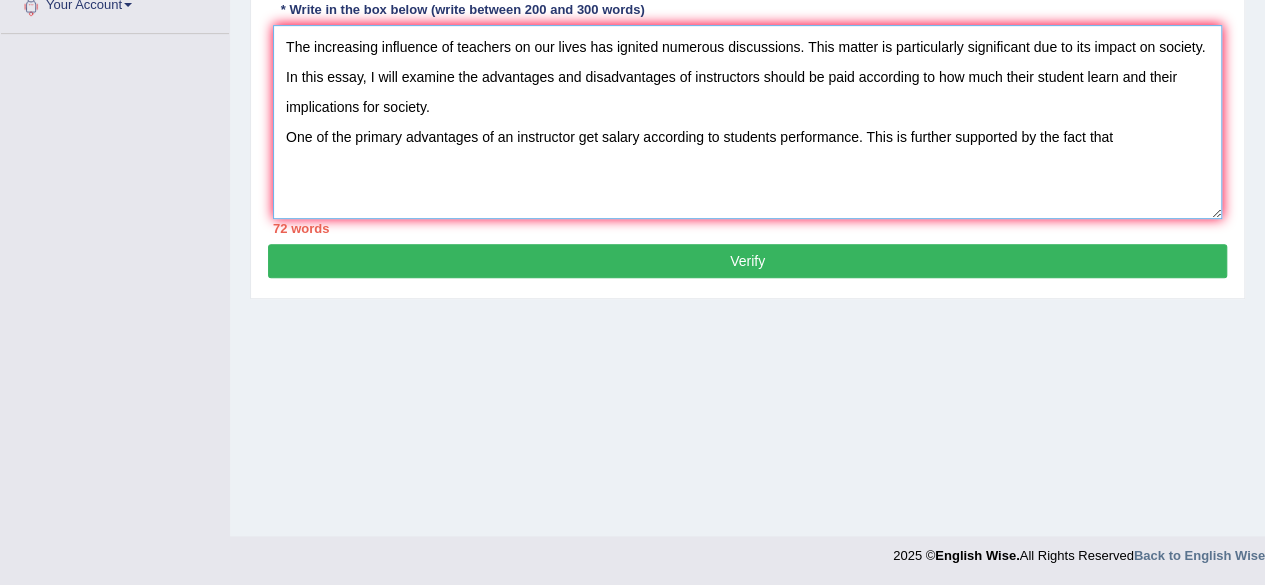 click on "The increasing influence of teachers on our lives has ignited numerous discussions. This matter is particularly significant due to its impact on society. In this essay, I will examine the advantages and disadvantages of instructors should be paid according to how much their student learn and their implications for society.
One of the primary advantages of an instructor get salary according to students performance. This is further supported by the fact that" at bounding box center (747, 122) 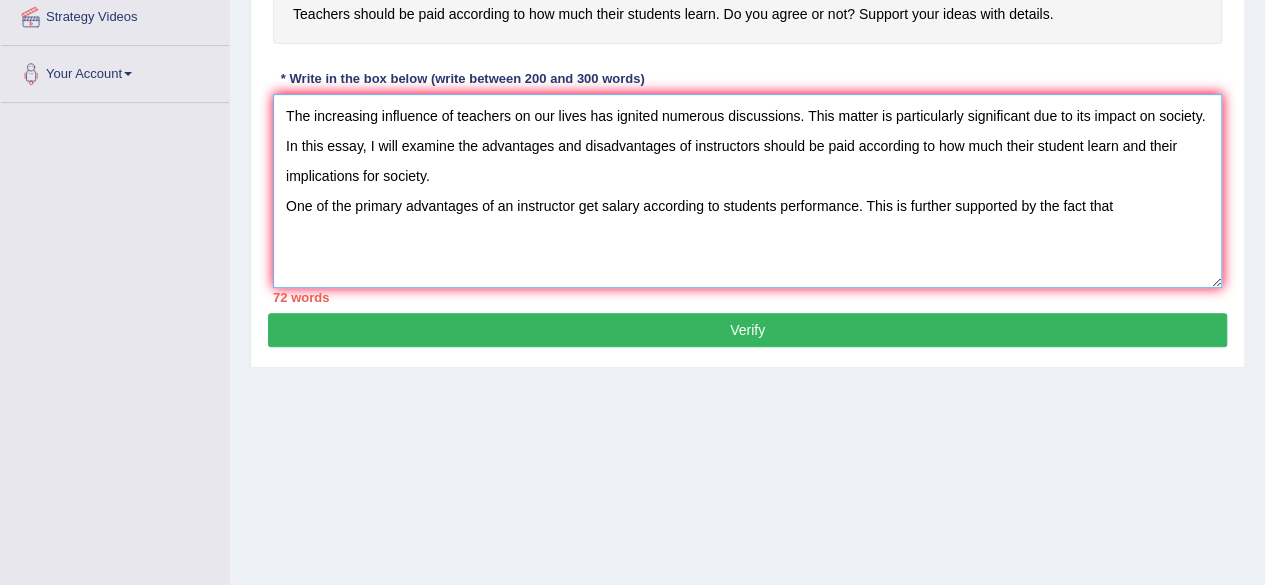 scroll, scrollTop: 375, scrollLeft: 0, axis: vertical 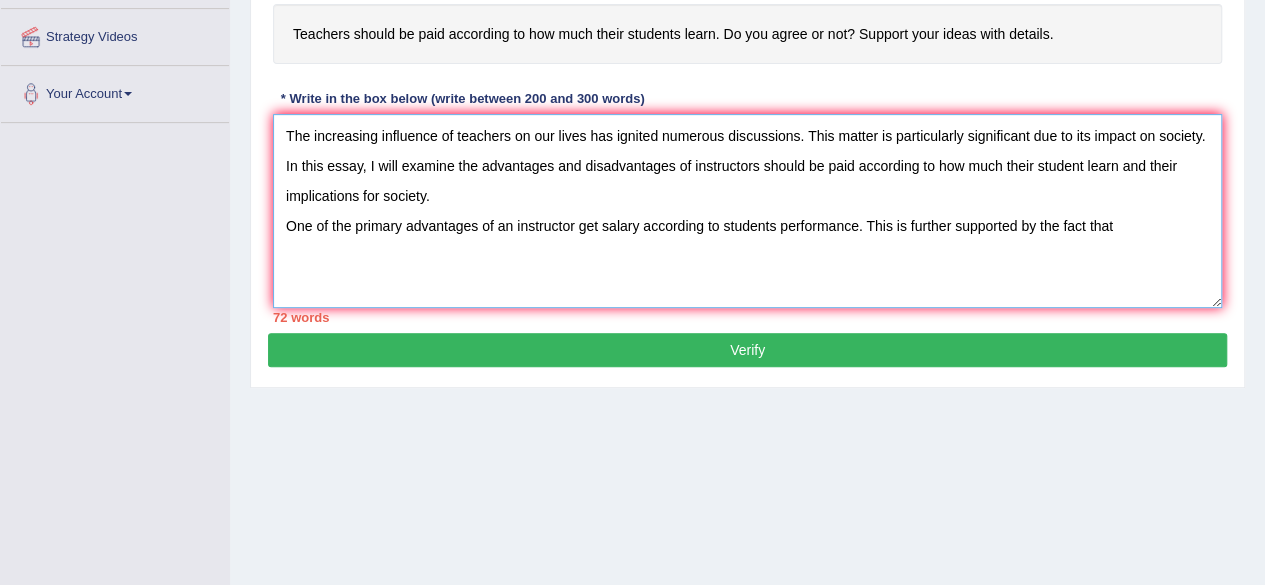 click on "The increasing influence of teachers on our lives has ignited numerous discussions. This matter is particularly significant due to its impact on society. In this essay, I will examine the advantages and disadvantages of instructors should be paid according to how much their student learn and their implications for society.
One of the primary advantages of an instructor get salary according to students performance. This is further supported by the fact that" at bounding box center (747, 211) 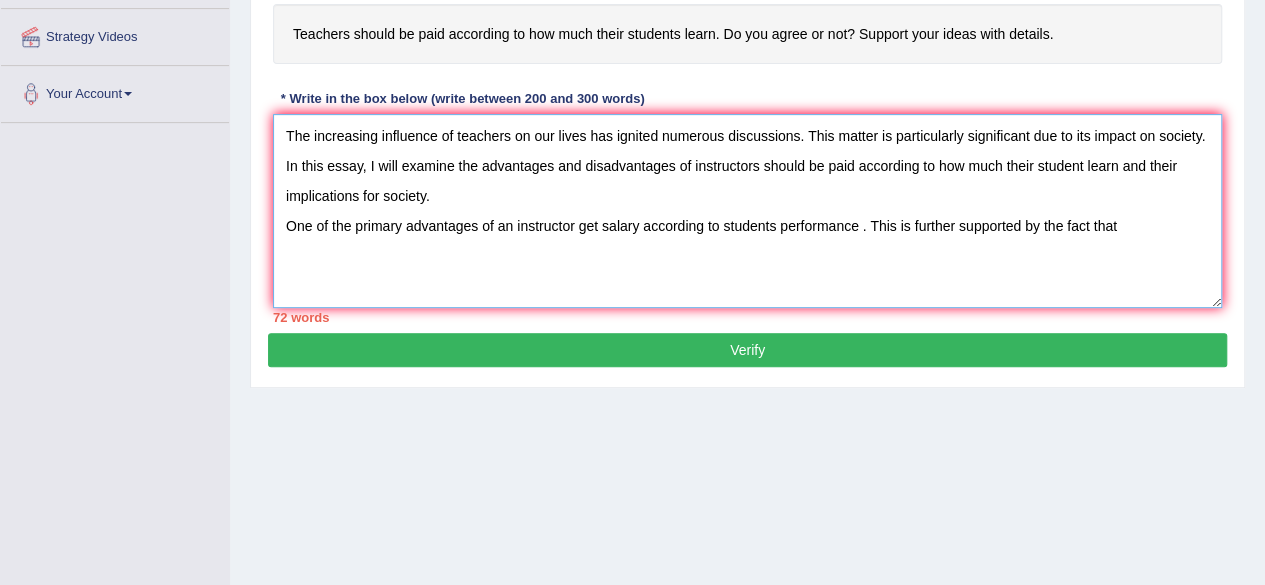 click on "The increasing influence of teachers on our lives has ignited numerous discussions. This matter is particularly significant due to its impact on society. In this essay, I will examine the advantages and disadvantages of instructors should be paid according to how much their student learn and their implications for society.
One of the primary advantages of an instructor get salary according to students performance . This is further supported by the fact that" at bounding box center [747, 211] 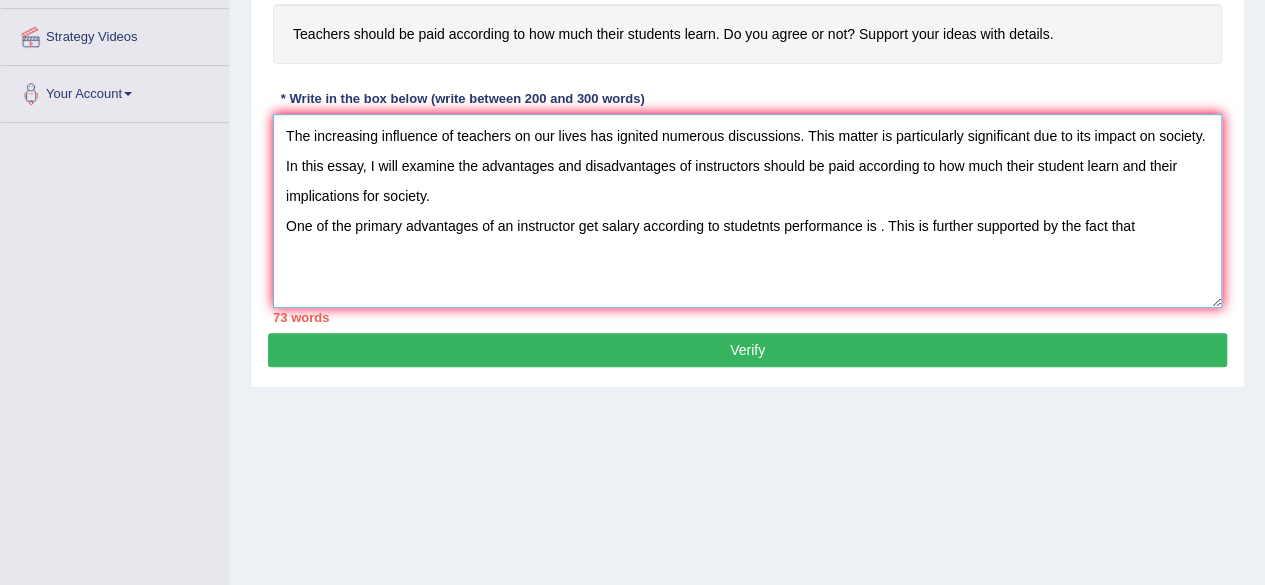 click on "The increasing influence of teachers on our lives has ignited numerous discussions. This matter is particularly significant due to its impact on society. In this essay, I will examine the advantages and disadvantages of instructors should be paid according to how much their student learn and their implications for society.
One of the primary advantages of an instructor get salary according to studetnts performance is . This is further supported by the fact that" at bounding box center (747, 211) 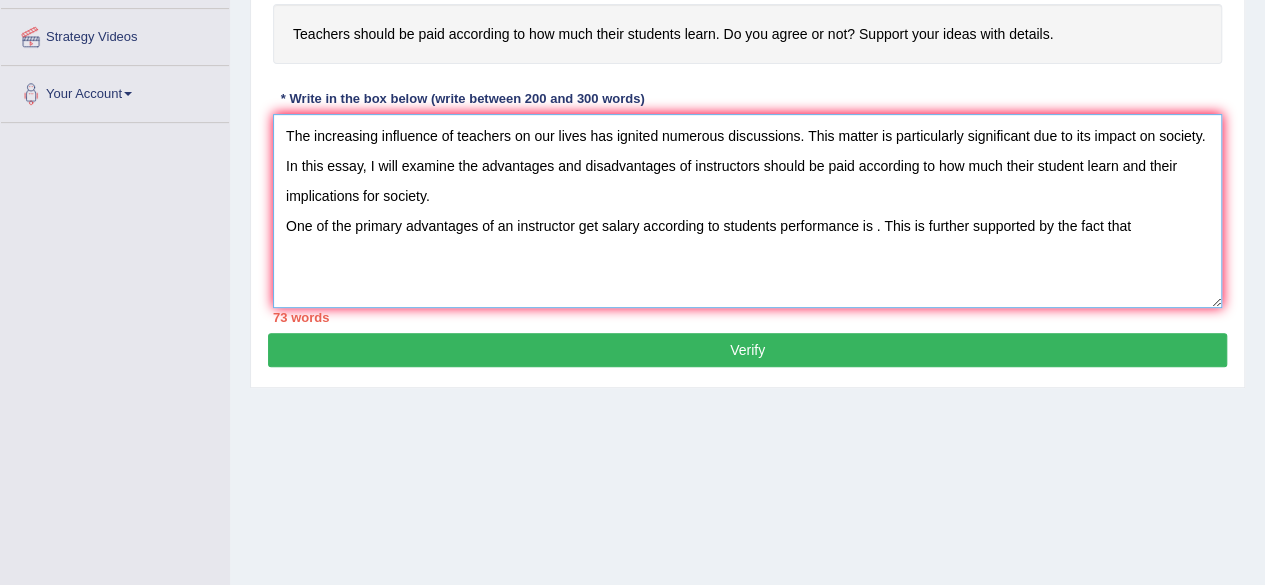 click on "The increasing influence of teachers on our lives has ignited numerous discussions. This matter is particularly significant due to its impact on society. In this essay, I will examine the advantages and disadvantages of instructors should be paid according to how much their student learn and their implications for society.
One of the primary advantages of an instructor get salary according to students performance is . This is further supported by the fact that" at bounding box center (747, 211) 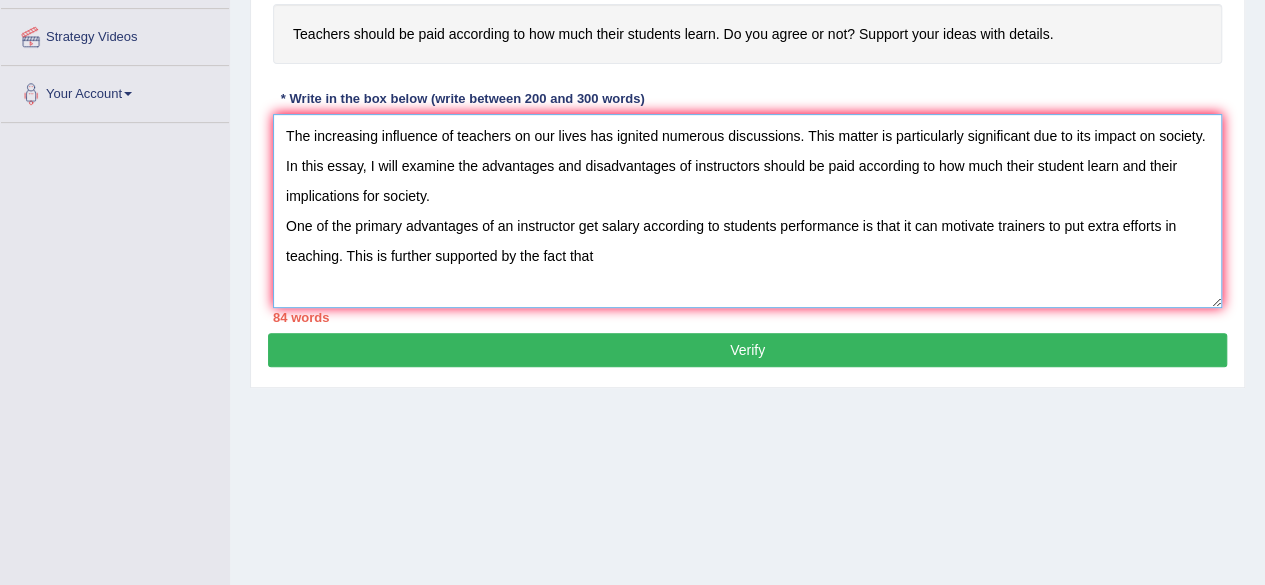 click on "The increasing influence of teachers on our lives has ignited numerous discussions. This matter is particularly significant due to its impact on society. In this essay, I will examine the advantages and disadvantages of instructors should be paid according to how much their student learn and their implications for society.
One of the primary advantages of an instructor get salary according to students performance is that it can motivate trainers to put extra efforts in teaching. This is further supported by the fact that" at bounding box center (747, 211) 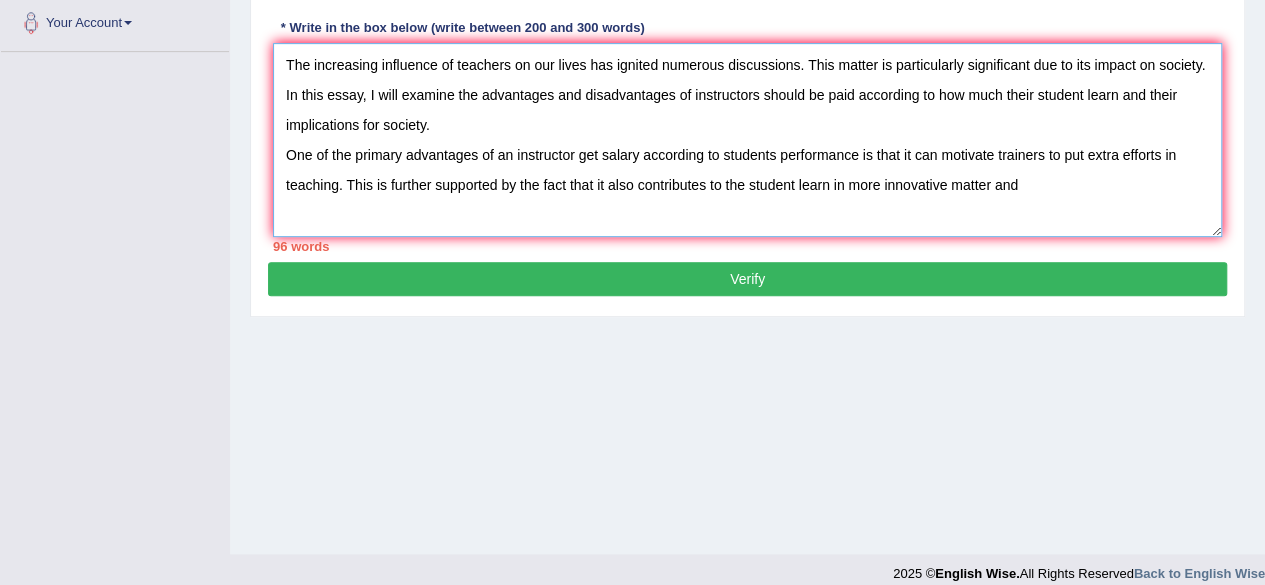 scroll, scrollTop: 450, scrollLeft: 0, axis: vertical 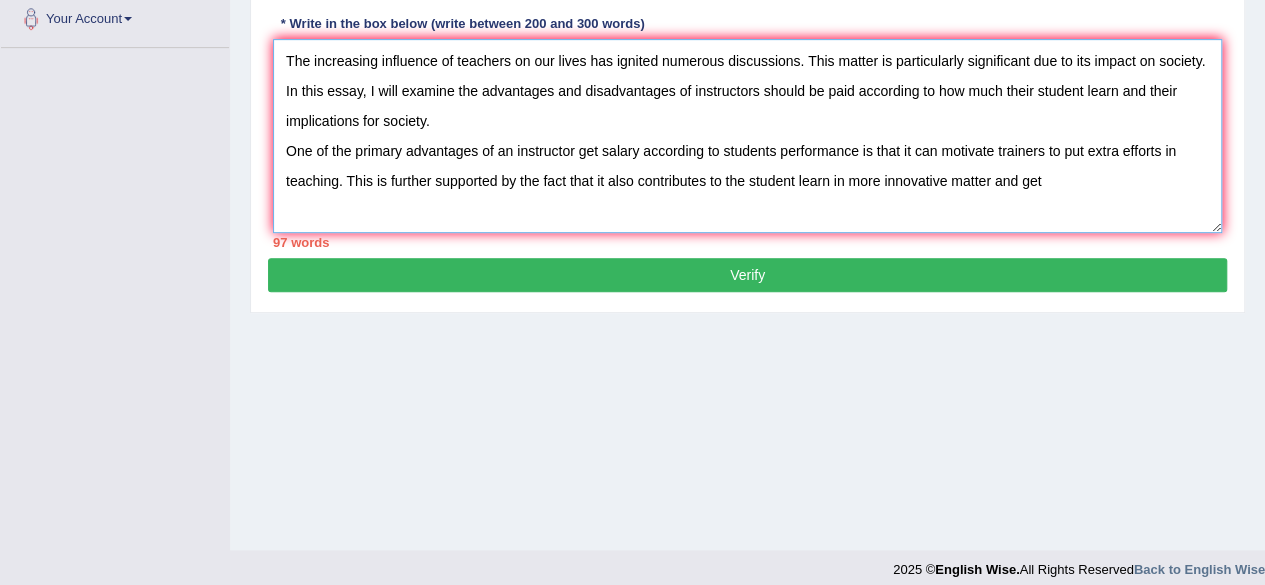 click on "The increasing influence of teachers on our lives has ignited numerous discussions. This matter is particularly significant due to its impact on society. In this essay, I will examine the advantages and disadvantages of instructors should be paid according to how much their student learn and their implications for society.
One of the primary advantages of an instructor get salary according to students performance is that it can motivate trainers to put extra efforts in teaching. This is further supported by the fact that it also contributes to the student learn in more innovative matter and get" at bounding box center [747, 136] 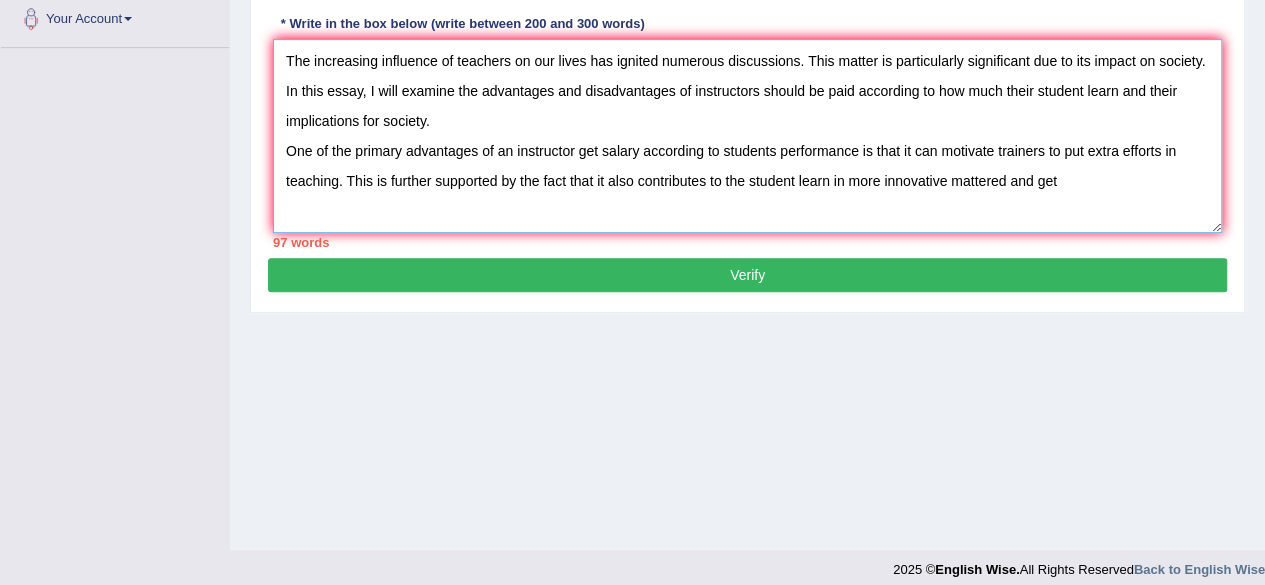 click on "The increasing influence of teachers on our lives has ignited numerous discussions. This matter is particularly significant due to its impact on society. In this essay, I will examine the advantages and disadvantages of instructors should be paid according to how much their student learn and their implications for society.
One of the primary advantages of an instructor get salary according to students performance is that it can motivate trainers to put extra efforts in teaching. This is further supported by the fact that it also contributes to the student learn in more innovative mattered and get" at bounding box center [747, 136] 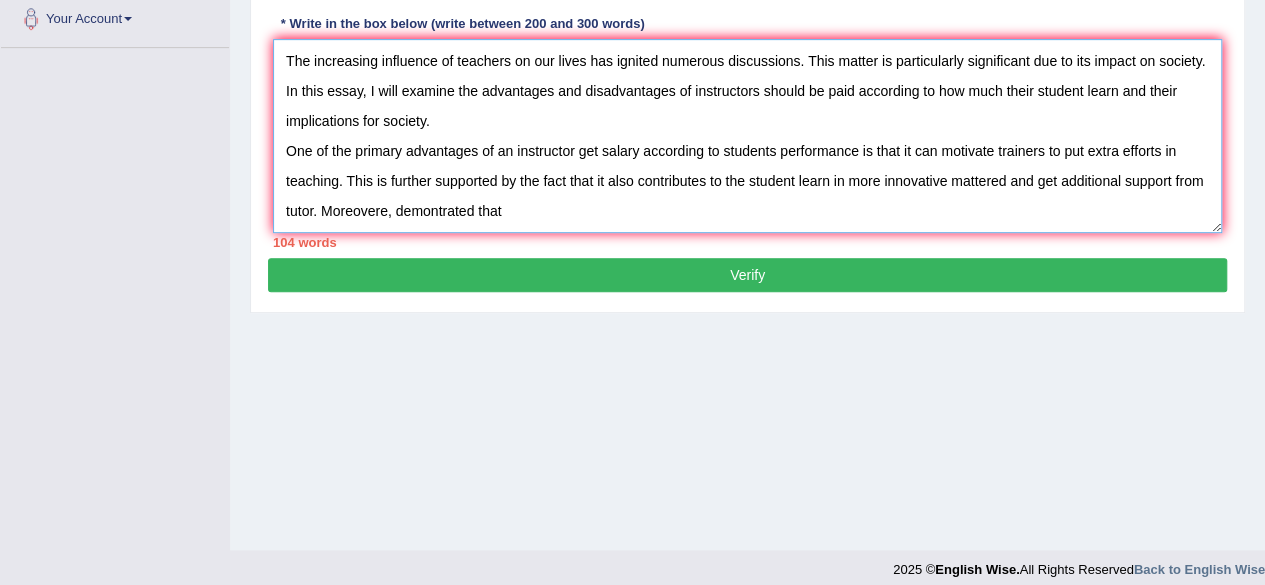click on "The increasing influence of teachers on our lives has ignited numerous discussions. This matter is particularly significant due to its impact on society. In this essay, I will examine the advantages and disadvantages of instructors should be paid according to how much their student learn and their implications for society.
One of the primary advantages of an instructor get salary according to students performance is that it can motivate trainers to put extra efforts in teaching. This is further supported by the fact that it also contributes to the student learn in more innovative mattered and get additional support from tutor. Moreovere, demontrated that" at bounding box center [747, 136] 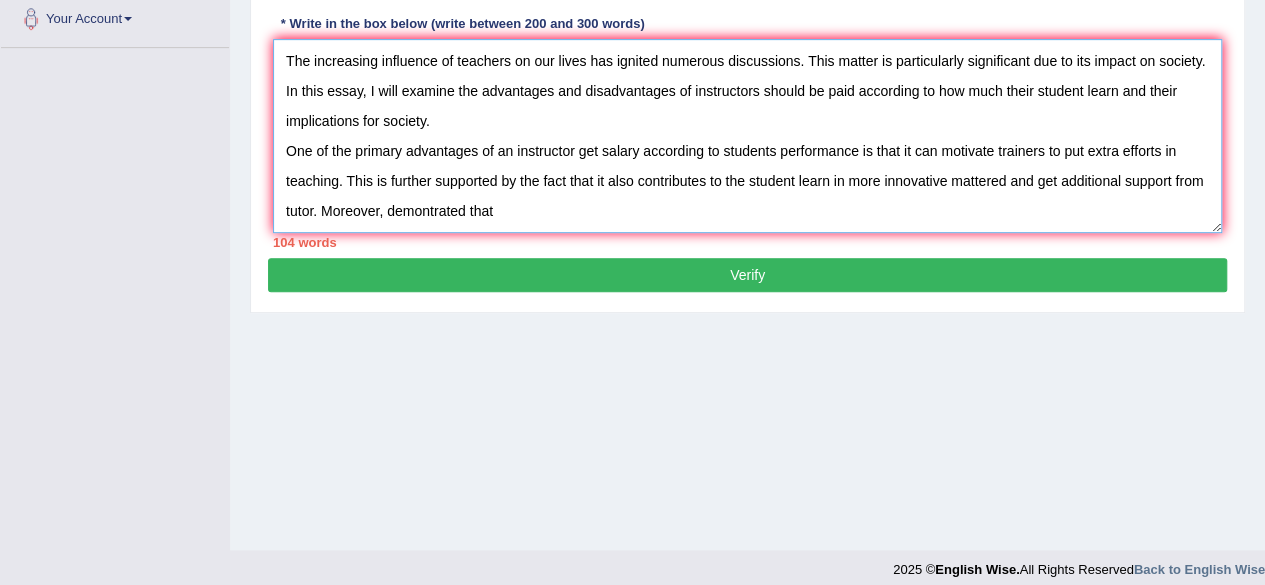 click on "The increasing influence of teachers on our lives has ignited numerous discussions. This matter is particularly significant due to its impact on society. In this essay, I will examine the advantages and disadvantages of instructors should be paid according to how much their student learn and their implications for society.
One of the primary advantages of an instructor get salary according to students performance is that it can motivate trainers to put extra efforts in teaching. This is further supported by the fact that it also contributes to the student learn in more innovative mattered and get additional support from tutor. Moreover, demontrated that" at bounding box center (747, 136) 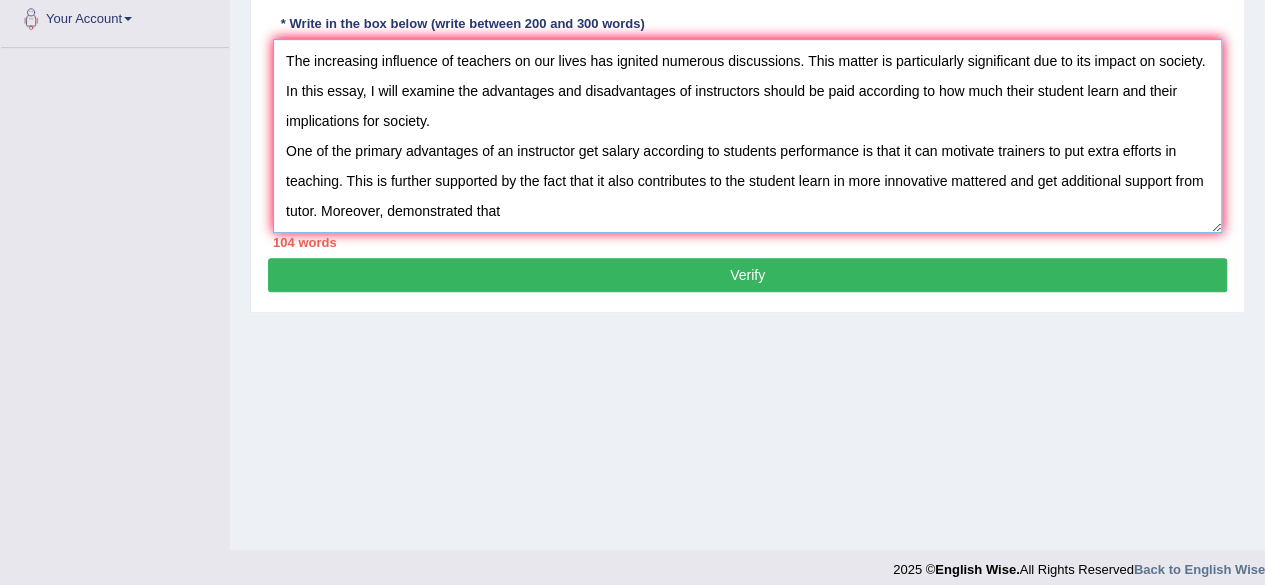 click on "The increasing influence of teachers on our lives has ignited numerous discussions. This matter is particularly significant due to its impact on society. In this essay, I will examine the advantages and disadvantages of instructors should be paid according to how much their student learn and their implications for society.
One of the primary advantages of an instructor get salary according to students performance is that it can motivate trainers to put extra efforts in teaching. This is further supported by the fact that it also contributes to the student learn in more innovative mattered and get additional support from tutor. Moreover, demonstrated that" at bounding box center [747, 136] 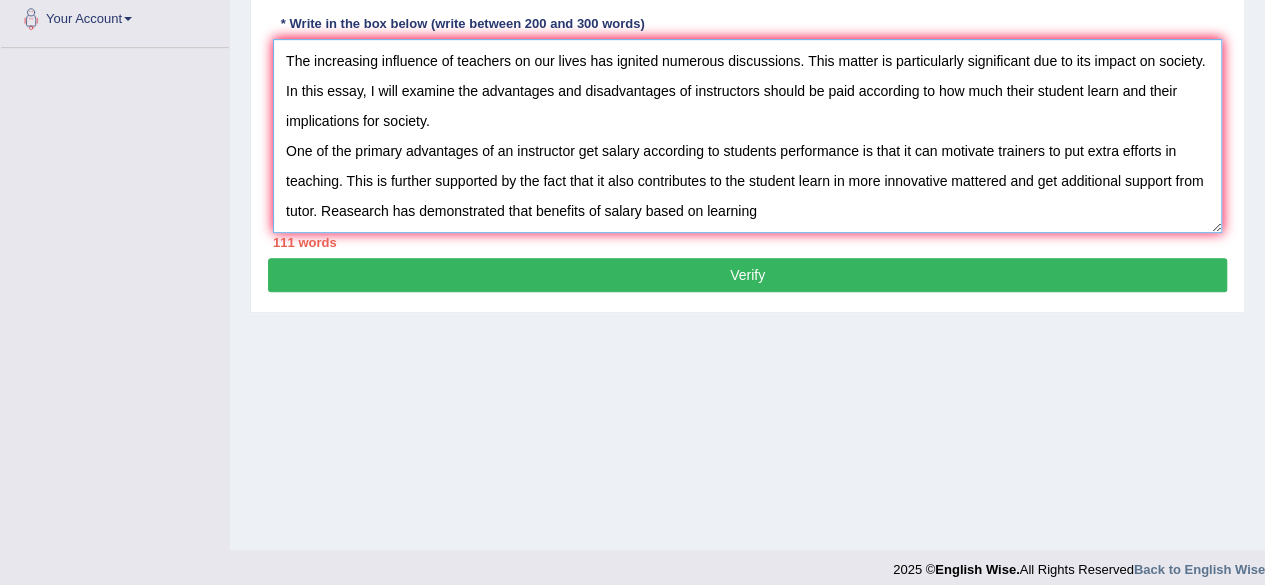 click on "The increasing influence of teachers on our lives has ignited numerous discussions. This matter is particularly significant due to its impact on society. In this essay, I will examine the advantages and disadvantages of instructors should be paid according to how much their student learn and their implications for society.
One of the primary advantages of an instructor get salary according to students performance is that it can motivate trainers to put extra efforts in teaching. This is further supported by the fact that it also contributes to the student learn in more innovative mattered and get additional support from tutor. Reasearch has demonstrated that benefits of salary based on learning" at bounding box center (747, 136) 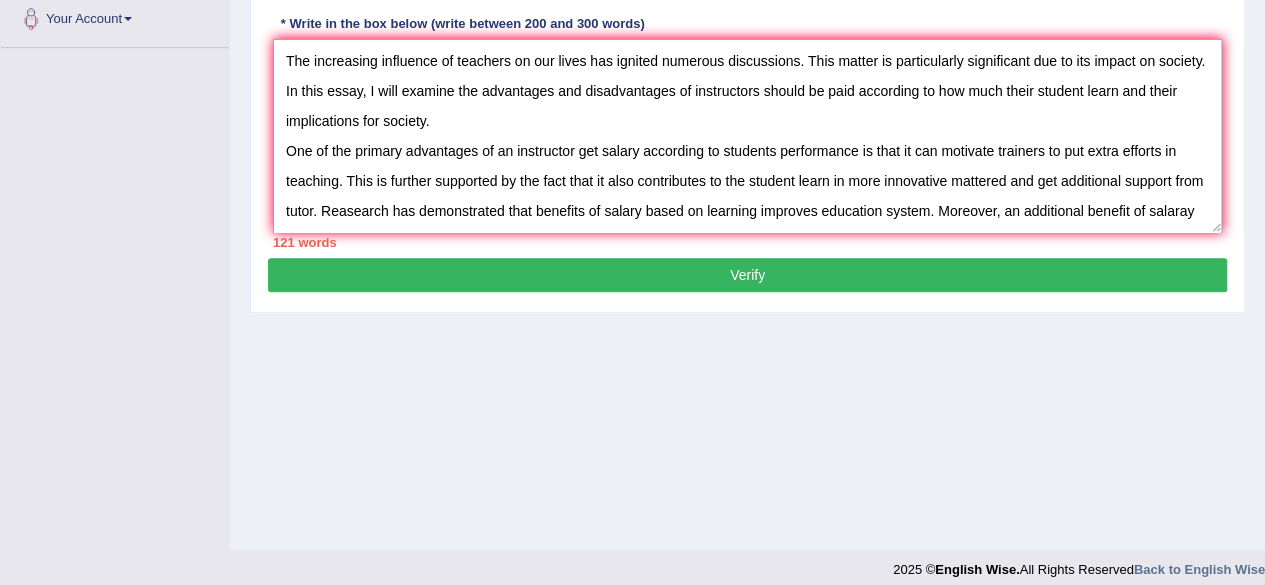 scroll, scrollTop: 17, scrollLeft: 0, axis: vertical 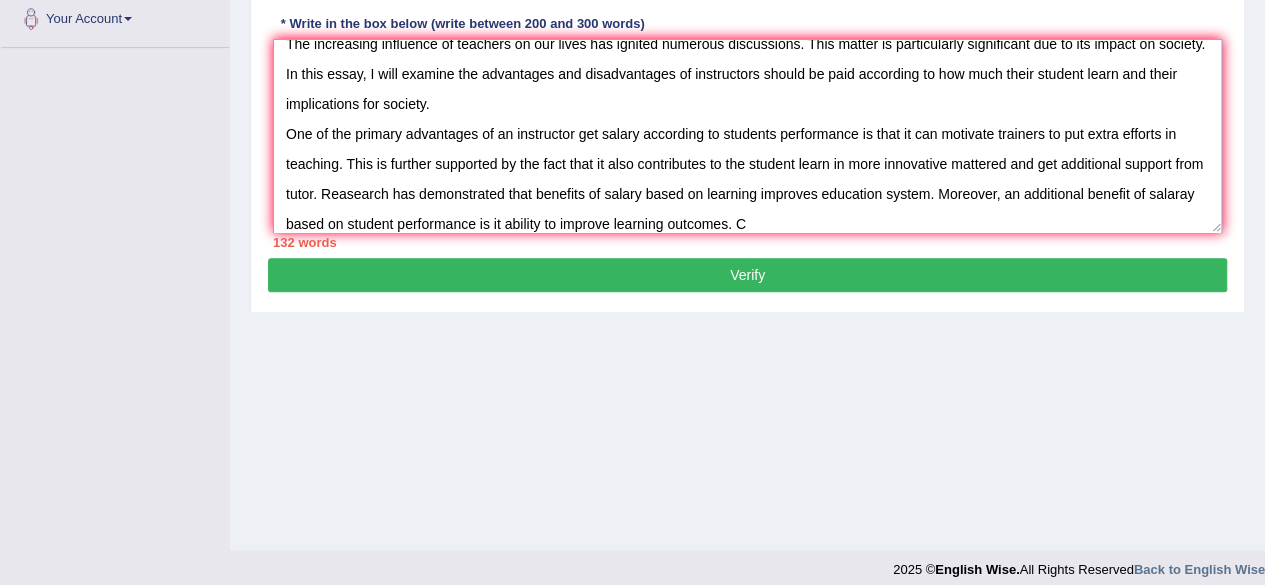 type on "The increasing influence of teachers on our lives has ignited numerous discussions. This matter is particularly significant due to its impact on society. In this essay, I will examine the advantages and disadvantages of instructors should be paid according to how much their student learn and their implications for society.
One of the primary advantages of an instructor get salary according to students performance is that it can motivate trainers to put extra efforts in teaching. This is further supported by the fact that it also contributes to the student learn in more innovative mattered and get additional support from tutor. Reasearch has demonstrated that benefits of salary based on learning improves education system. Moreover, an additional benefit of salaray based on student performance is it ability to improve learning outcomes. C" 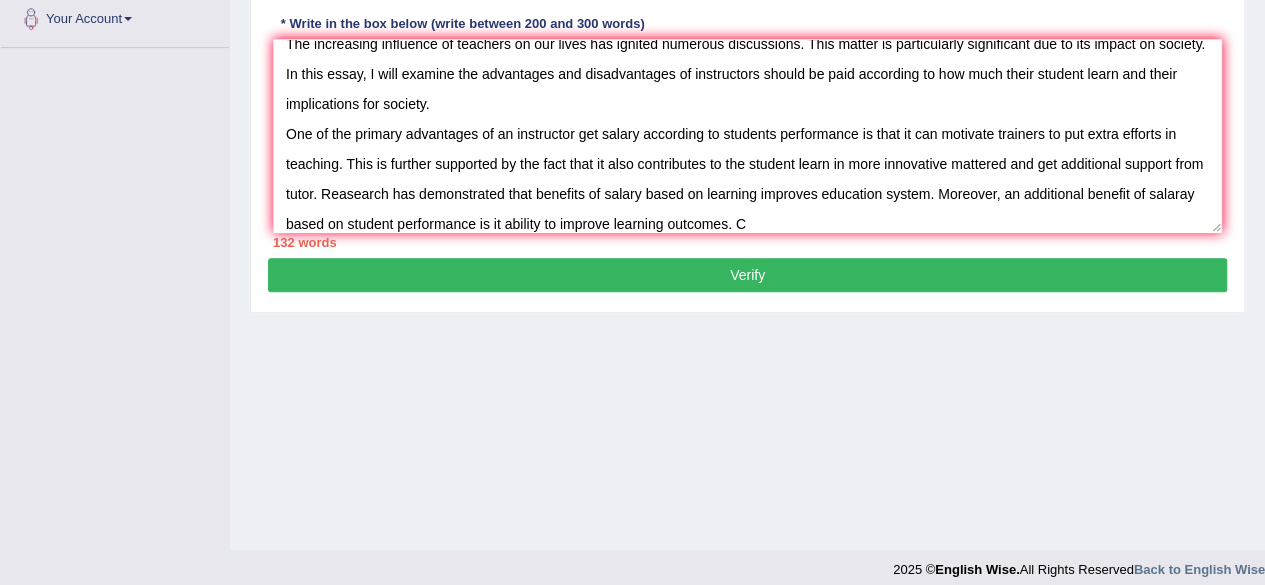 type 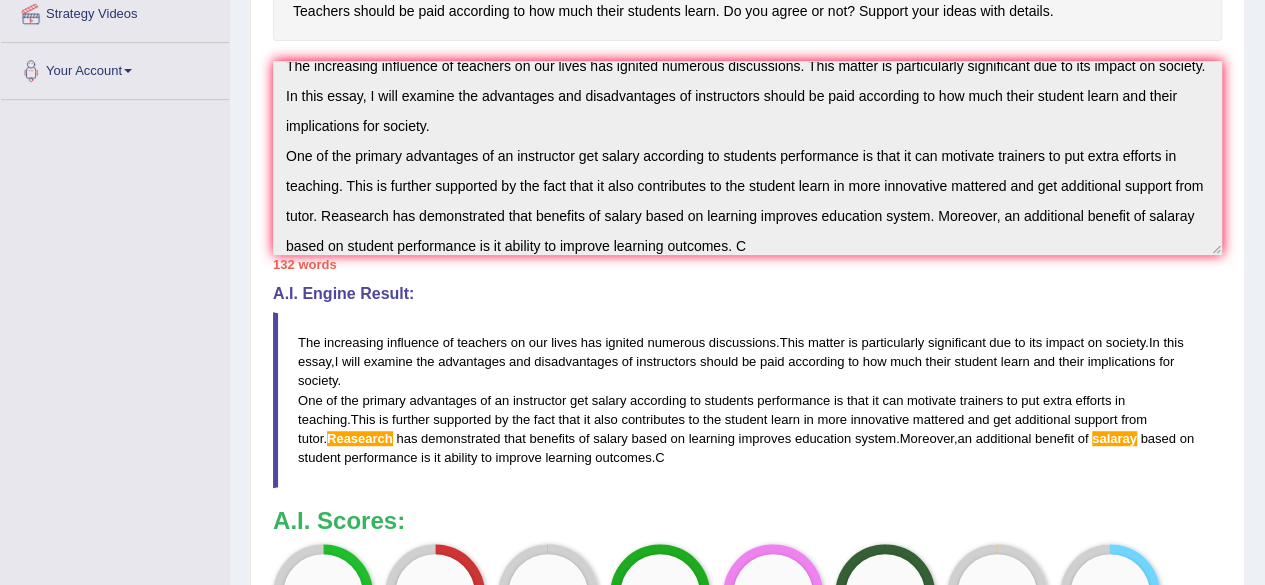 scroll, scrollTop: 394, scrollLeft: 0, axis: vertical 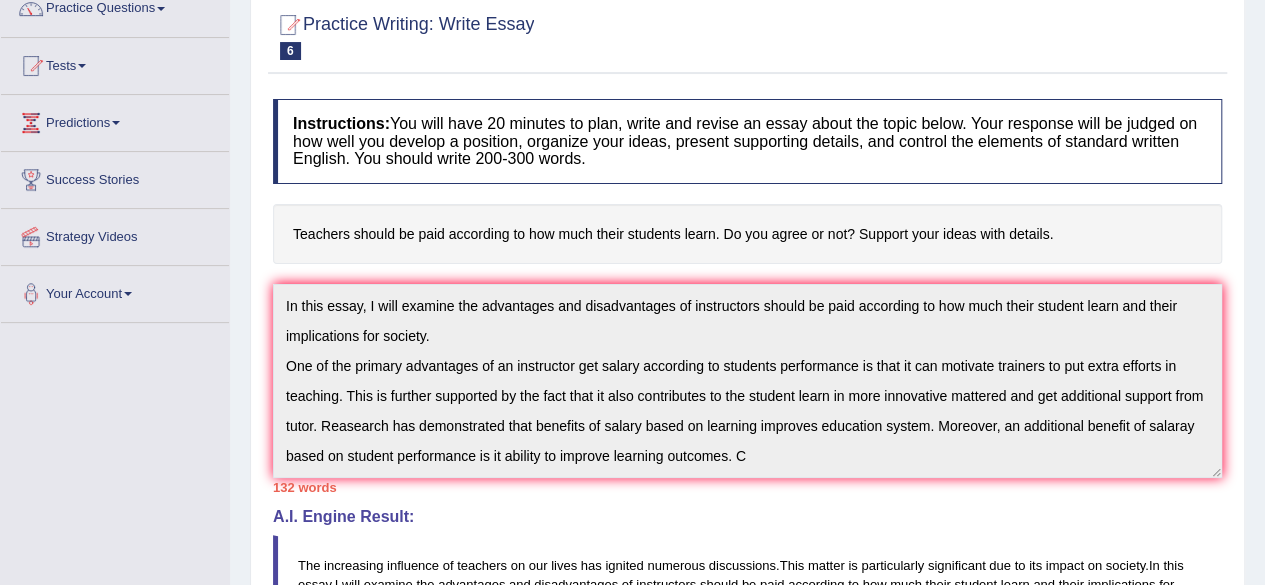 click on "Instructions:  You will have 20 minutes to plan, write and revise an essay about the topic below. Your response will be judged on how well you develop a position, organize your ideas, present supporting details, and control the elements of standard written English. You should write 200-300 words.
Teachers should be paid according to how much their students learn. Do you agree or not? Support your ideas with details. * Write in the box below (write between 200 and 300 words) 132 words Written Keywords:  teachers  paid  according  students  learn  support  salary  performance  based  student  learning  education  teaching  learning  teachers  students  society A.I. Engine Result: The   increasing   influence   of   teachers   on   our   lives   has   ignited   numerous   discussions .  This   matter   is   particularly   significant   due   to   its   impact   on   society .  In   this   essay ,  I   will   examine   the   advantages   and   disadvantages   of   instructors   should   be   paid" at bounding box center (747, 495) 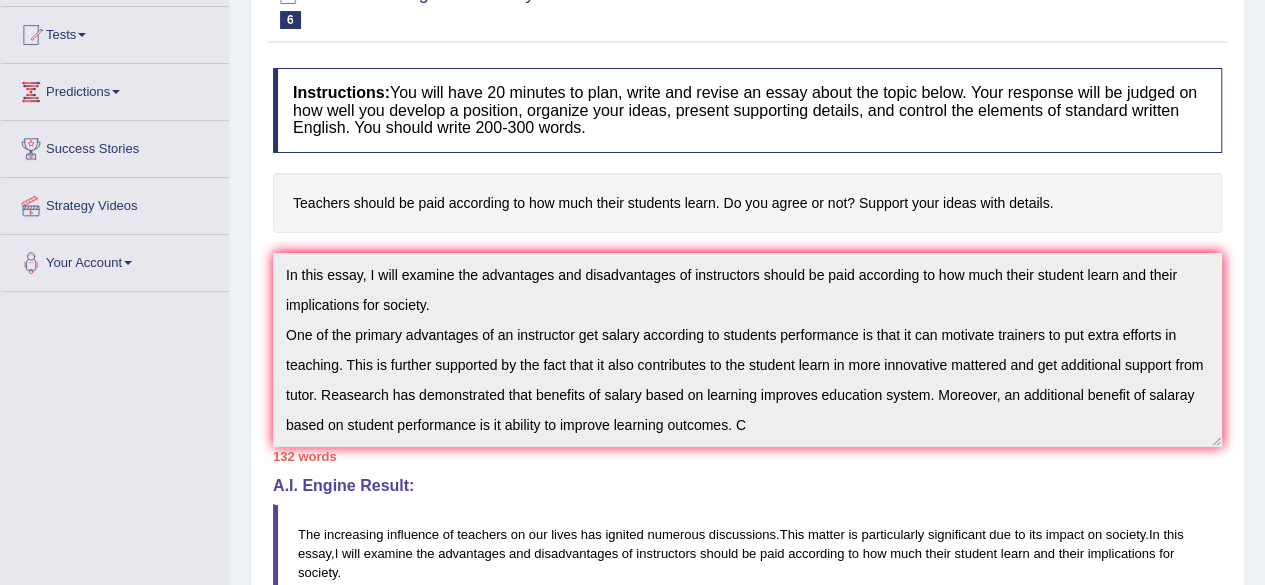 scroll, scrollTop: 0, scrollLeft: 0, axis: both 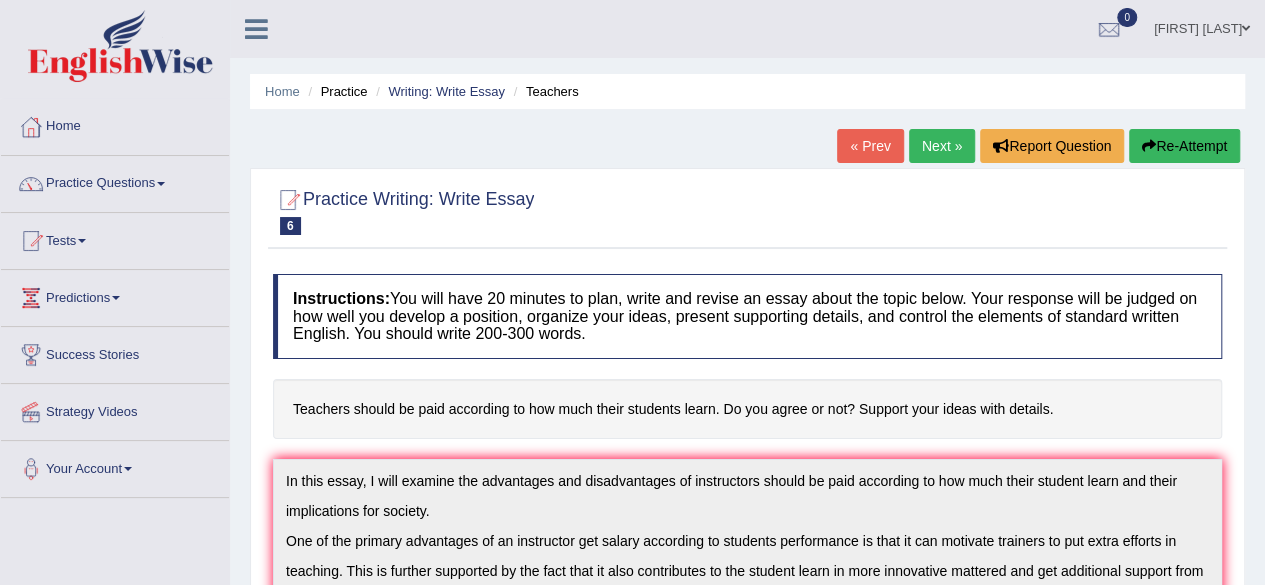 click on "Re-Attempt" at bounding box center (1184, 146) 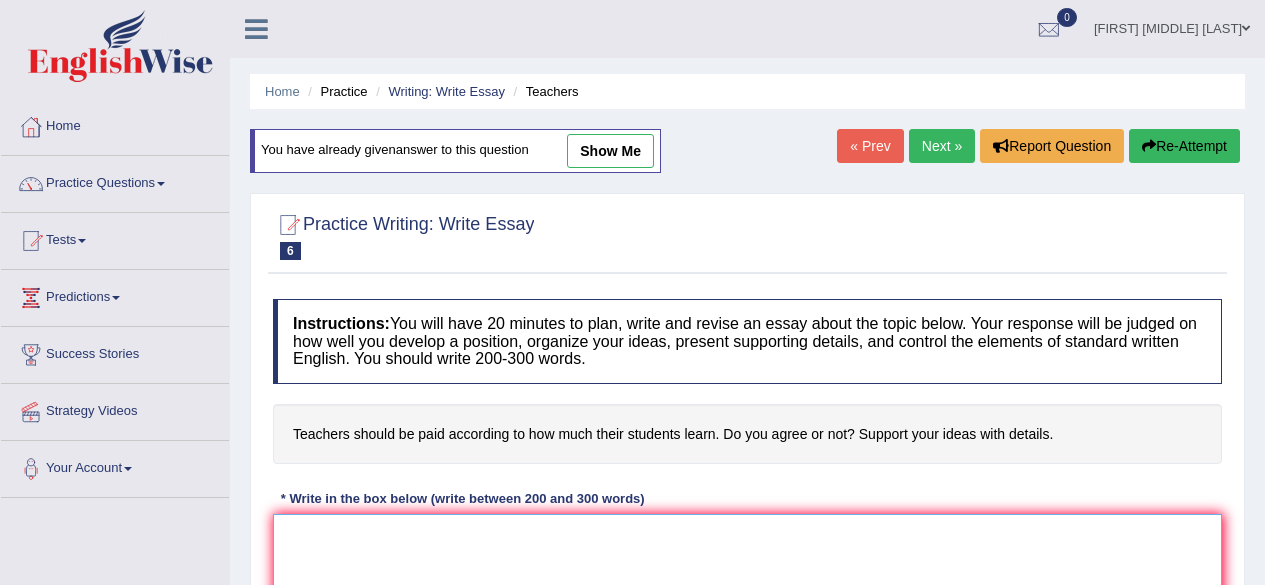 scroll, scrollTop: 464, scrollLeft: 0, axis: vertical 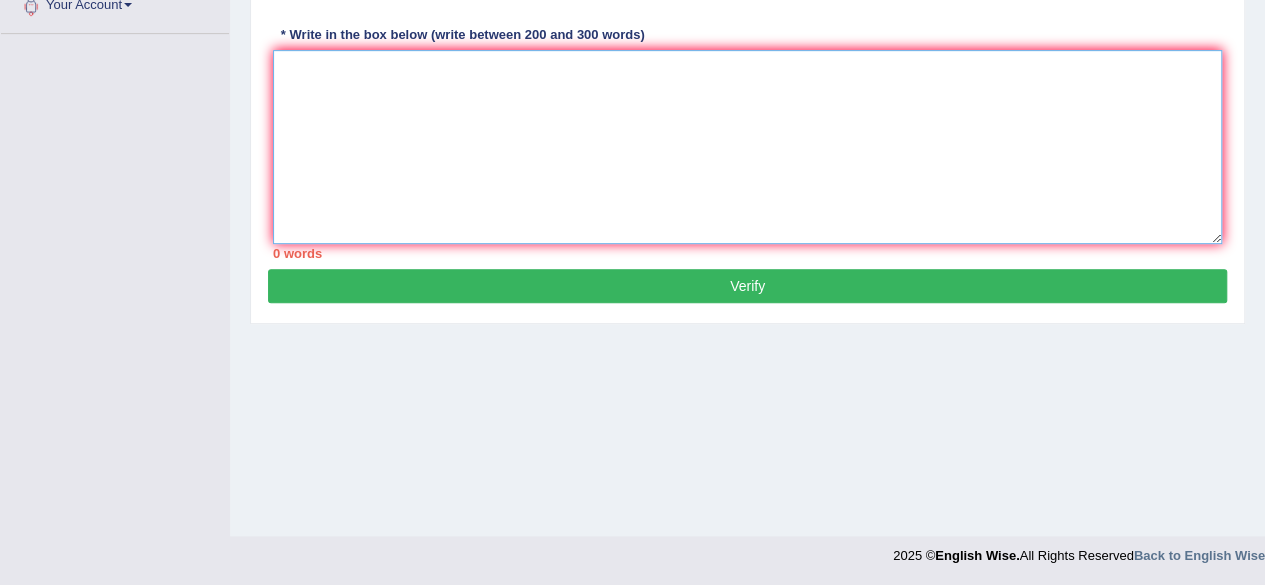 drag, startPoint x: 0, startPoint y: 0, endPoint x: 488, endPoint y: 159, distance: 513.24945 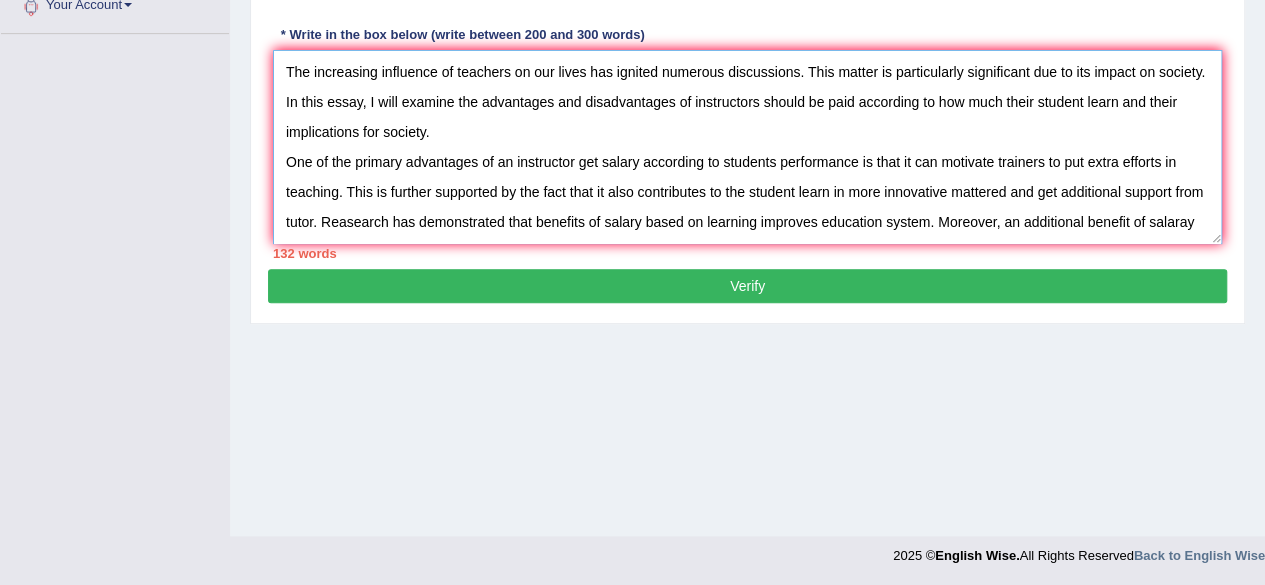 scroll, scrollTop: 16, scrollLeft: 0, axis: vertical 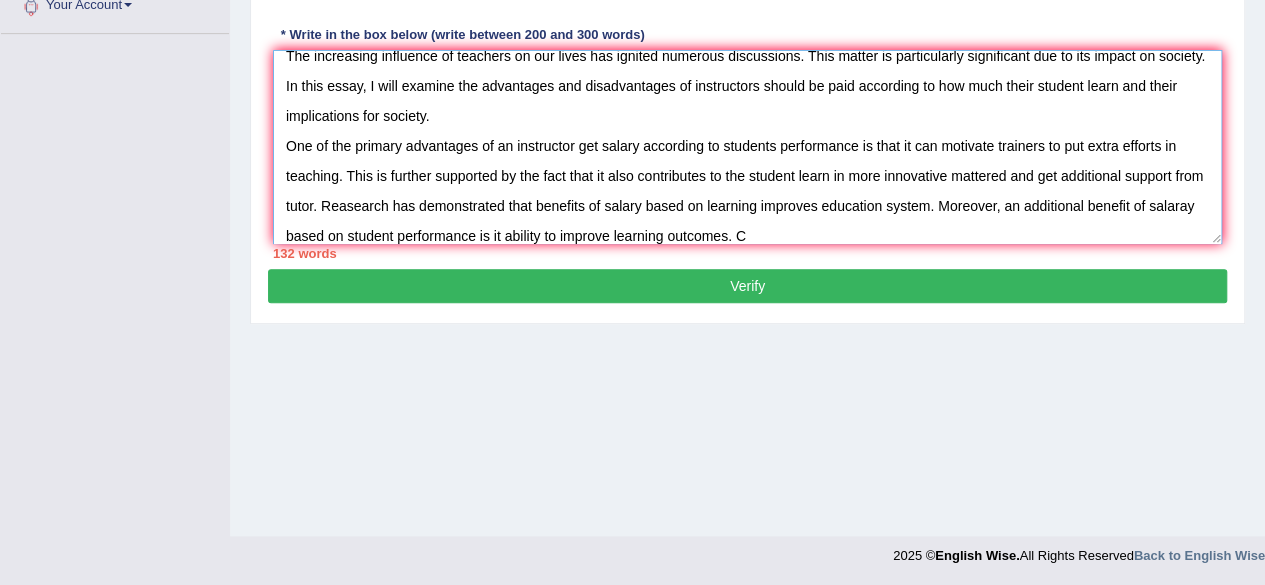 click on "The increasing influence of teachers on our lives has ignited numerous discussions. This matter is particularly significant due to its impact on society. In this essay, I will examine the advantages and disadvantages of instructors should be paid according to how much their student learn and their implications for society.
One of the primary advantages of an instructor get salary according to students performance is that it can motivate trainers to put extra efforts in teaching. This is further supported by the fact that it also contributes to the student learn in more innovative mattered and get additional support from tutor. Reasearch has demonstrated that benefits of salary based on learning improves education system. Moreover, an additional benefit of salaray based on student performance is it ability to improve learning outcomes. C" at bounding box center (747, 147) 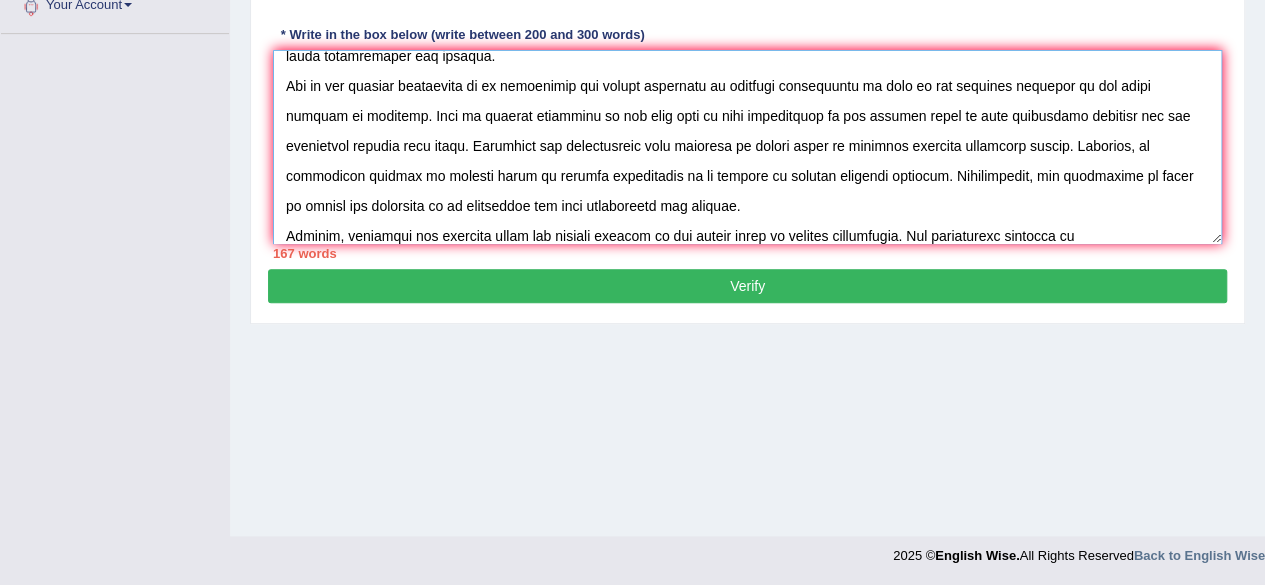 scroll, scrollTop: 90, scrollLeft: 0, axis: vertical 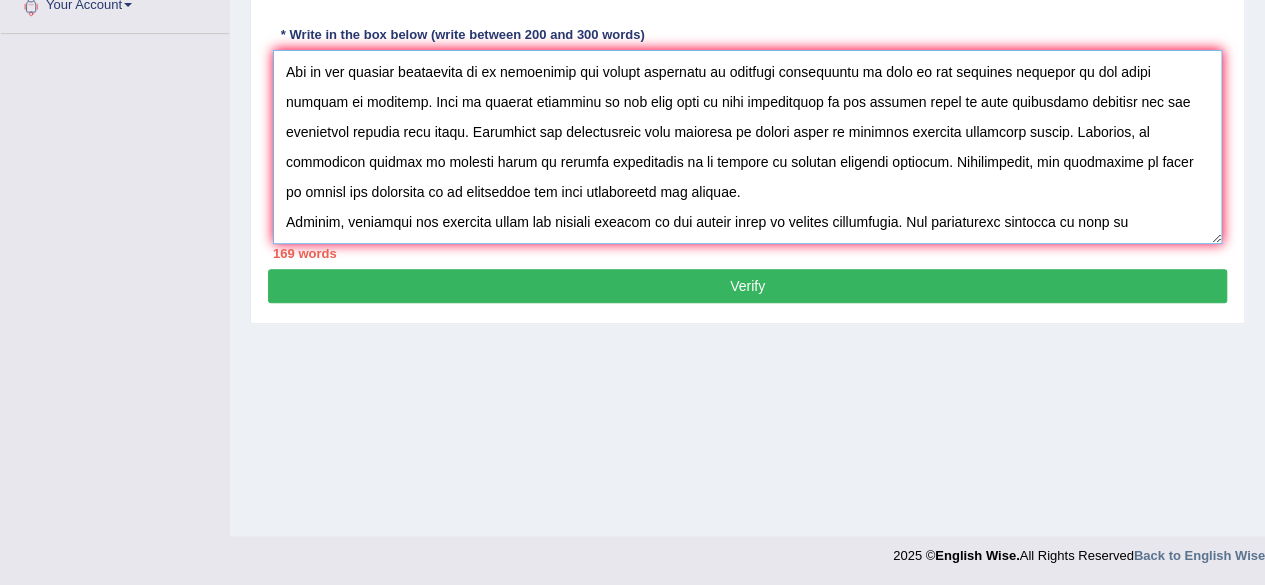 click at bounding box center (747, 147) 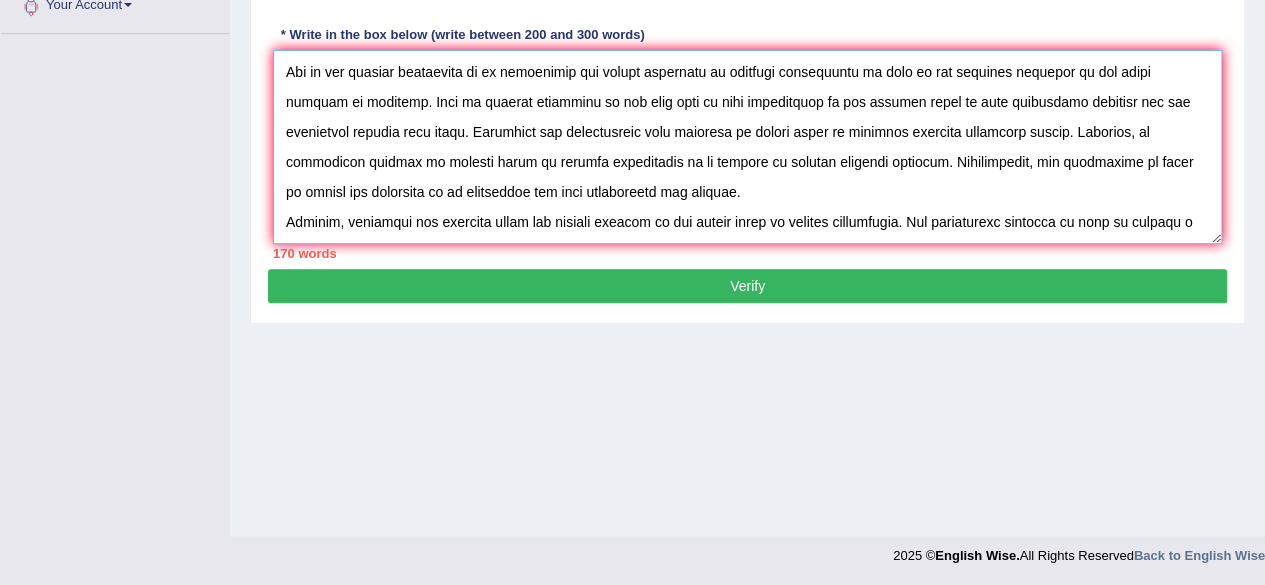 scroll, scrollTop: 106, scrollLeft: 0, axis: vertical 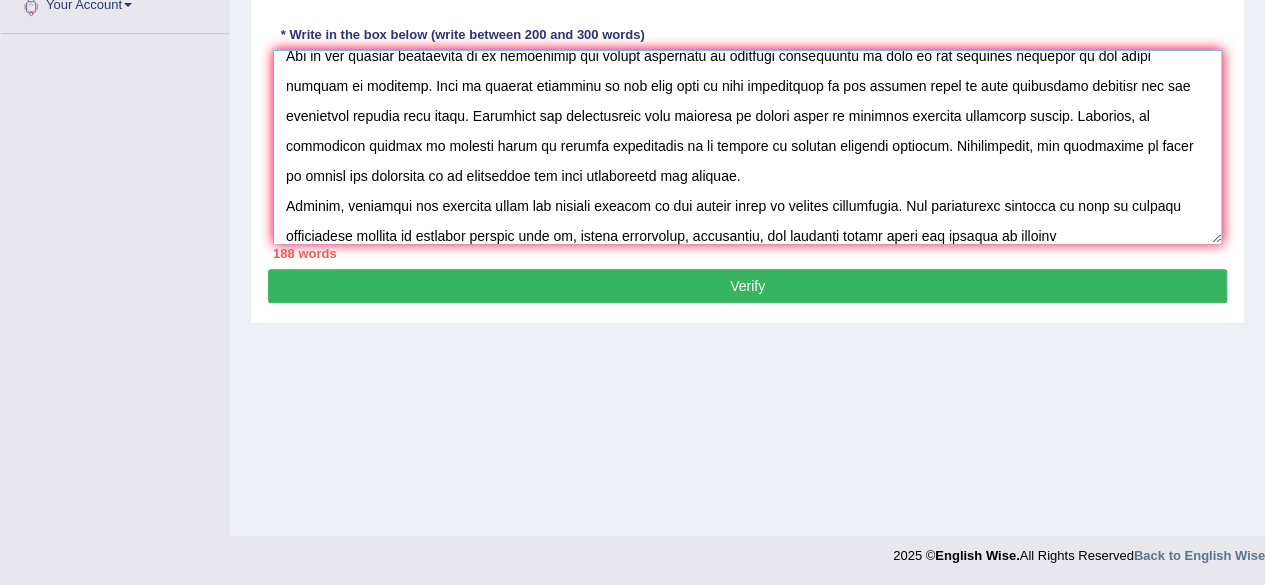 click at bounding box center [747, 147] 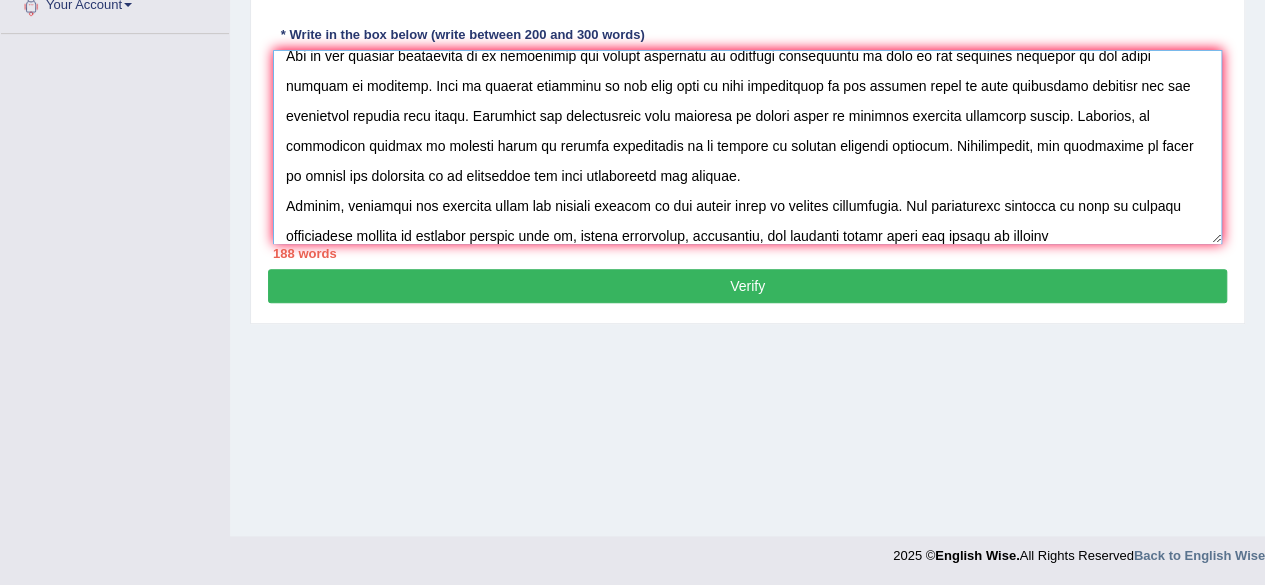 click at bounding box center (747, 147) 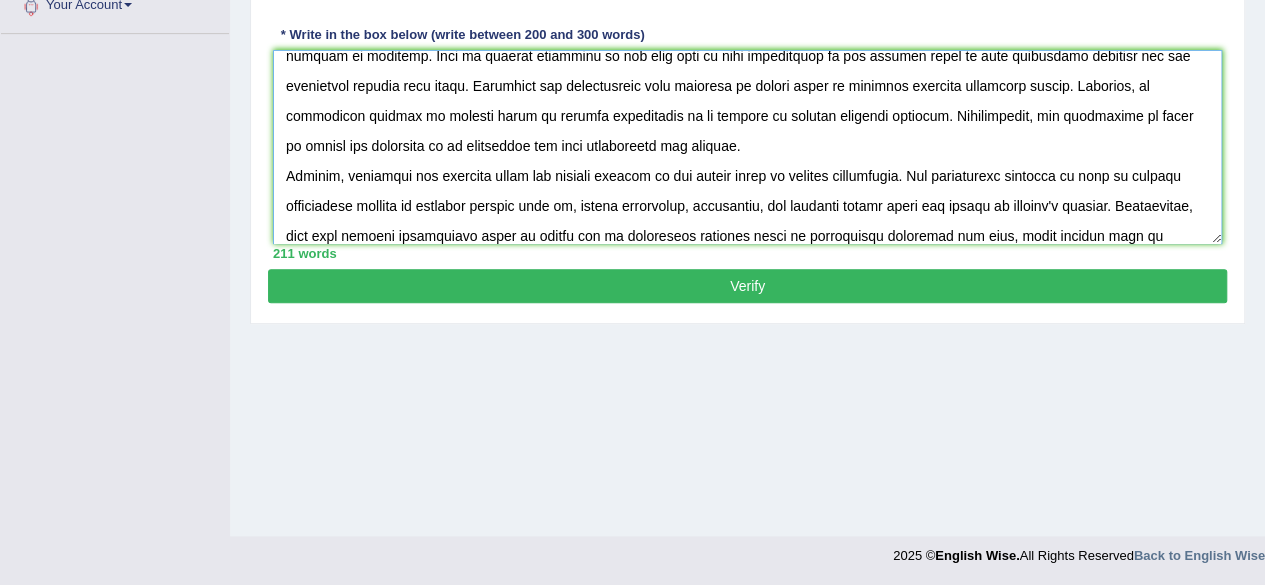 scroll, scrollTop: 166, scrollLeft: 0, axis: vertical 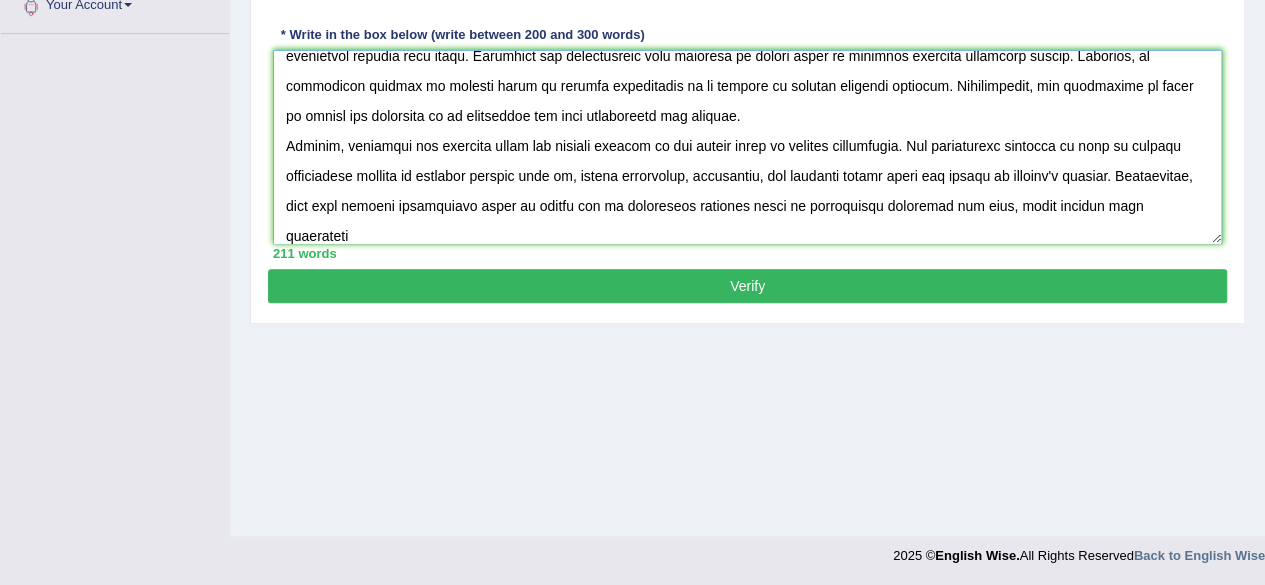 click at bounding box center [747, 147] 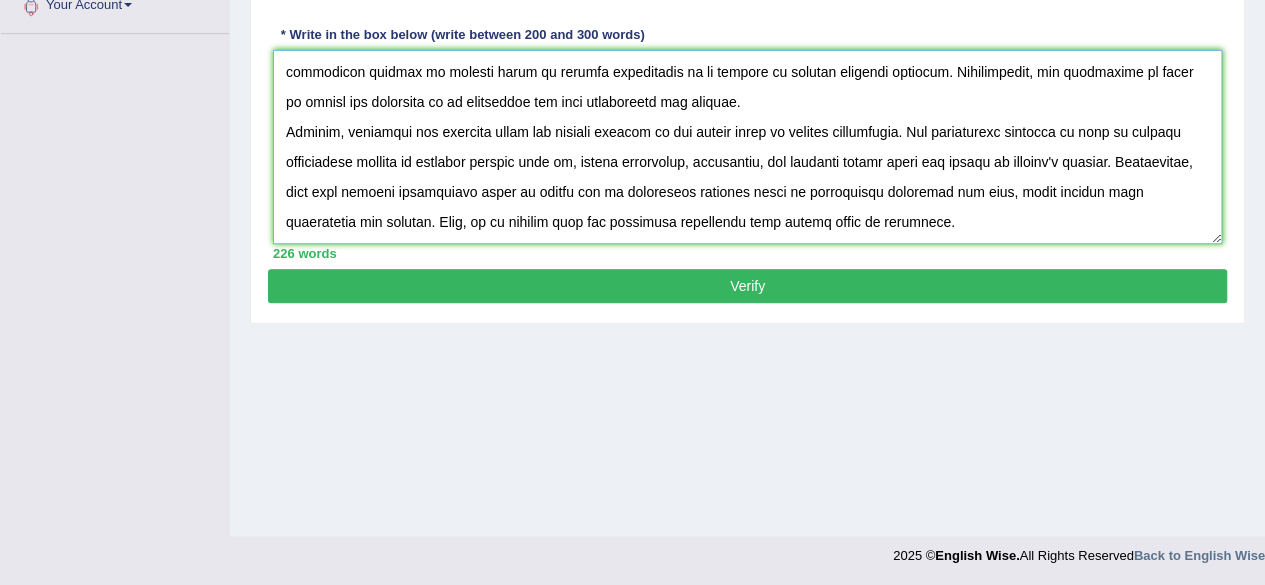 scroll, scrollTop: 196, scrollLeft: 0, axis: vertical 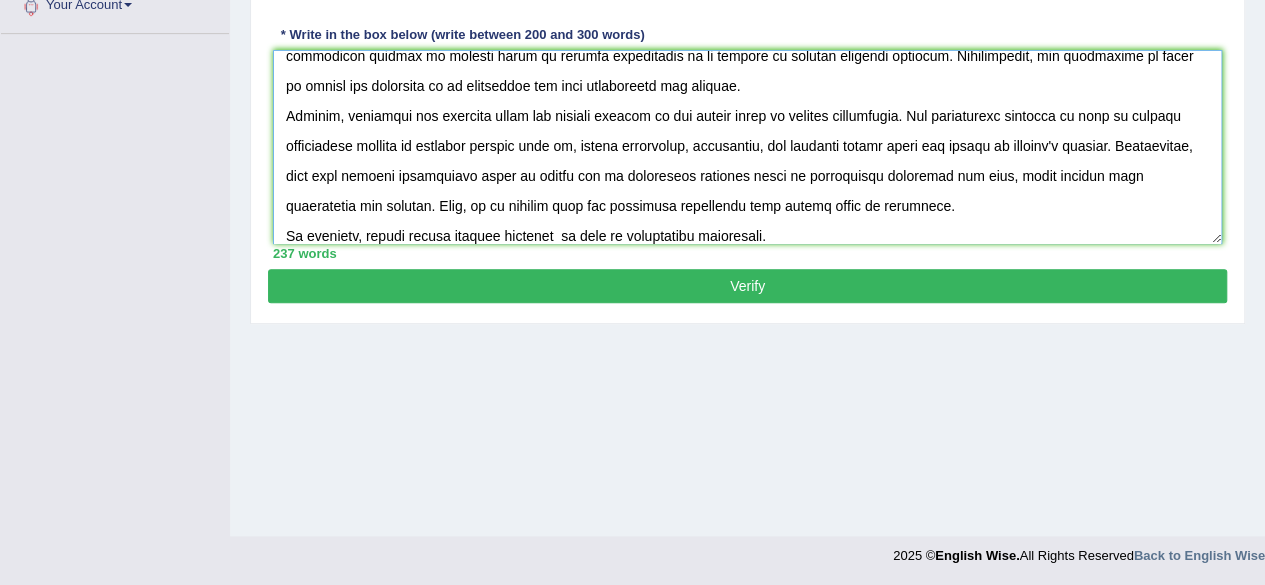 type on "The increasing influence of teachers on our lives has ignited numerous discussions. This matter is particularly significant due to its impact on society. In this essay, I will examine the advantages and disadvantages of instructors should be paid according to how much their student learn and their implications for society.
One of the primary advantages of an instructor get salary according to students performance is that it can motivate trainers to put extra efforts in teaching. This is further supported by the fact that it also contributes to the student learn in more innovative mattered and get additional support from tutor. Reasearch has demonstrated that benefits of salary based on learning improves education system. Moreover, an additional benefit of salaray based on student performance is it ability to improve learning outcomes. Consequently, the advantages of wages of tutors are essential to be considered for both individuals and society.
However, alongside the benefits there are several effects of..." 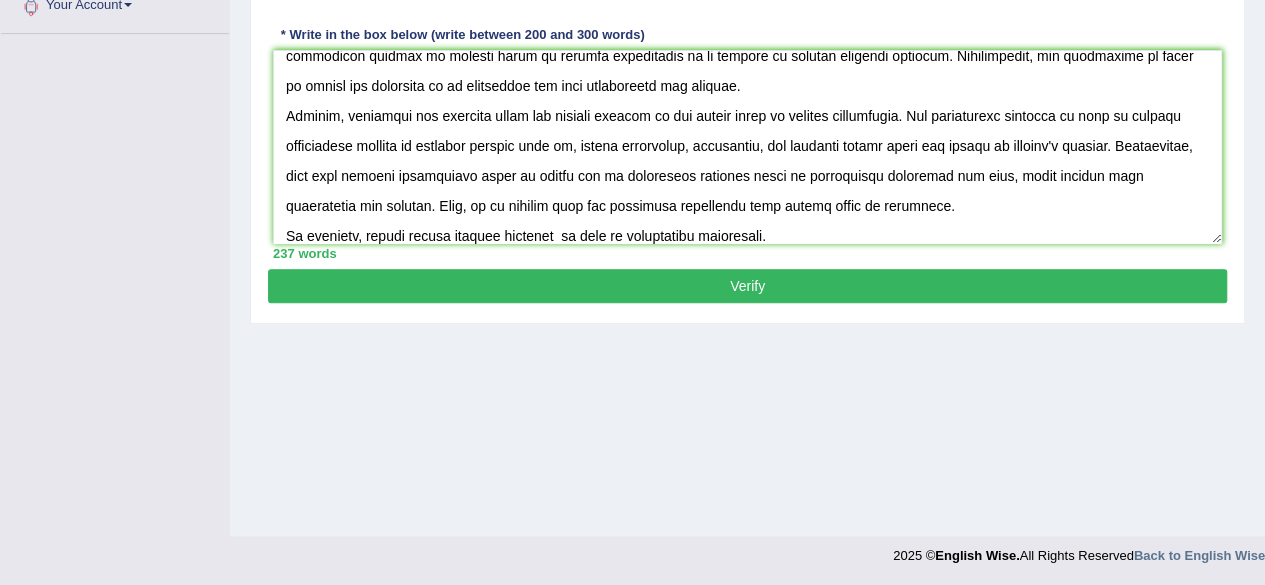 type 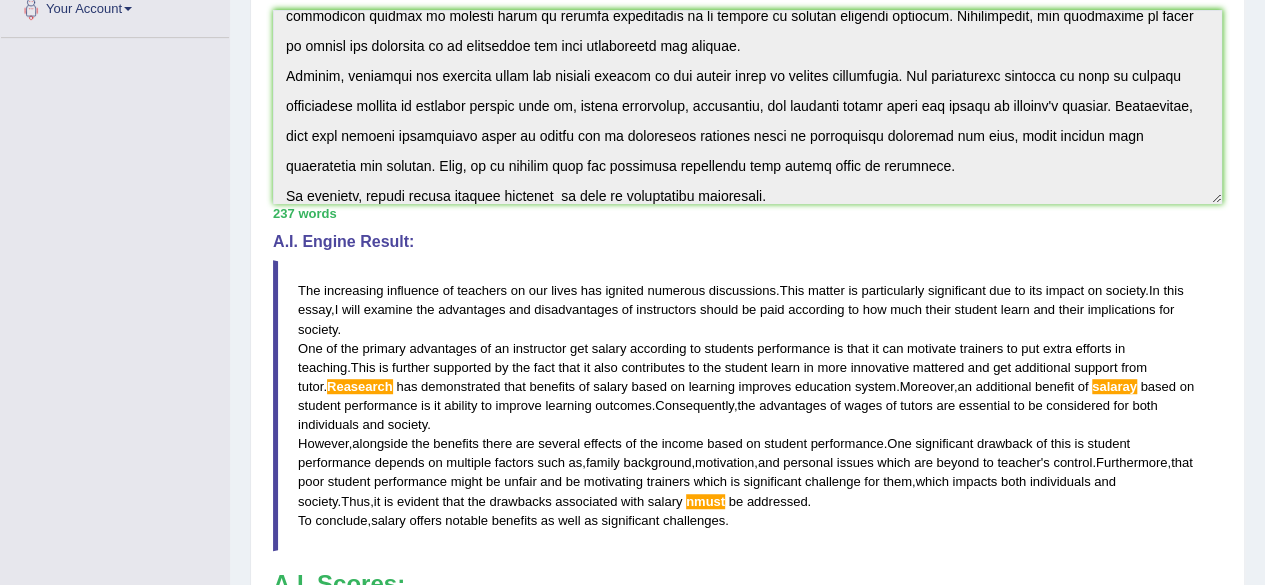 scroll, scrollTop: 459, scrollLeft: 0, axis: vertical 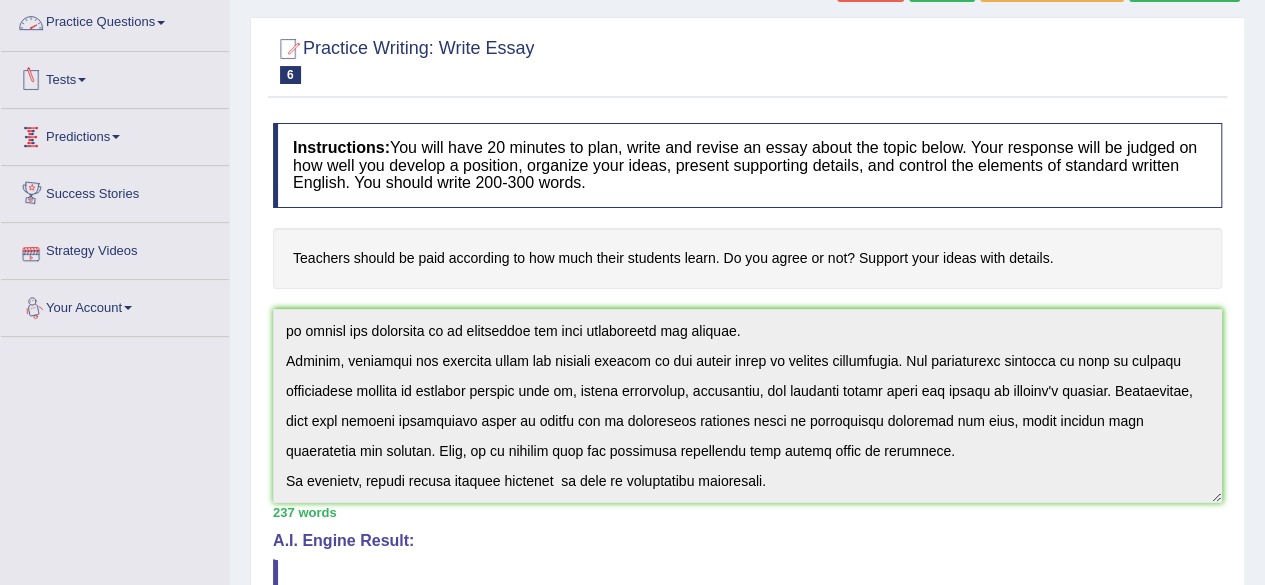click on "Practice Questions" at bounding box center (115, 20) 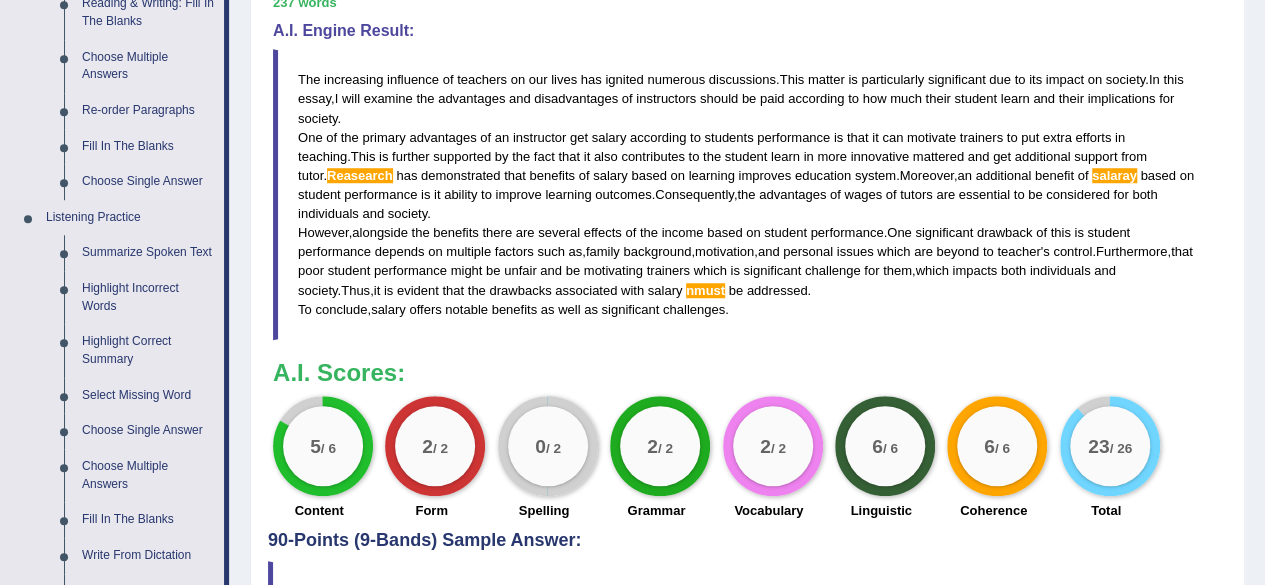 scroll, scrollTop: 672, scrollLeft: 0, axis: vertical 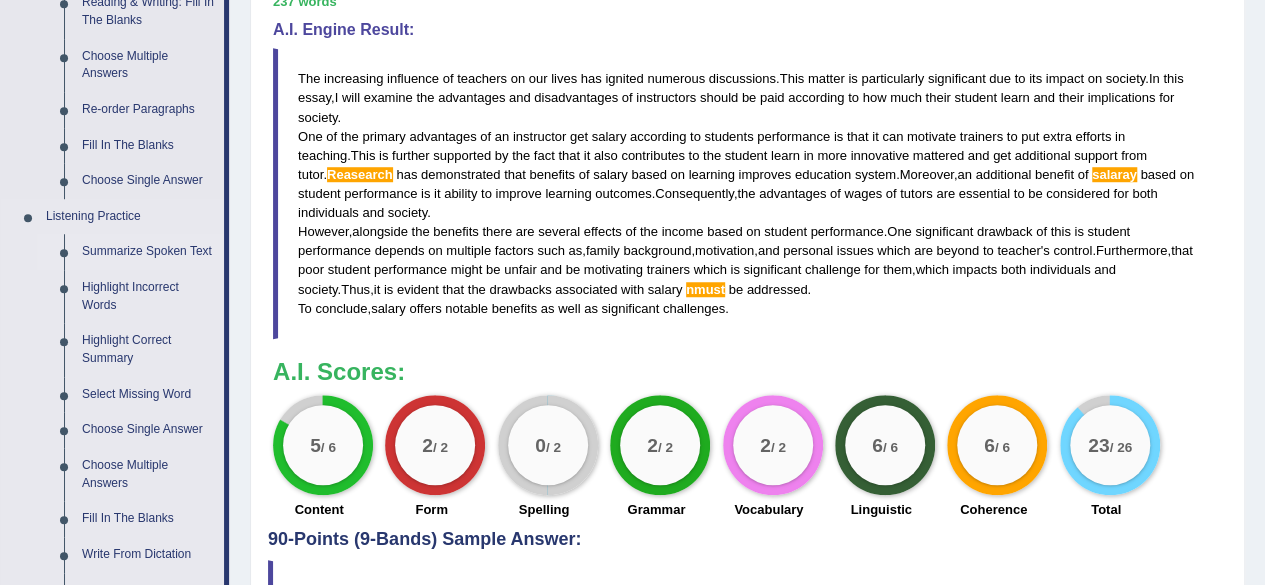 click on "Summarize Spoken Text" at bounding box center (148, 252) 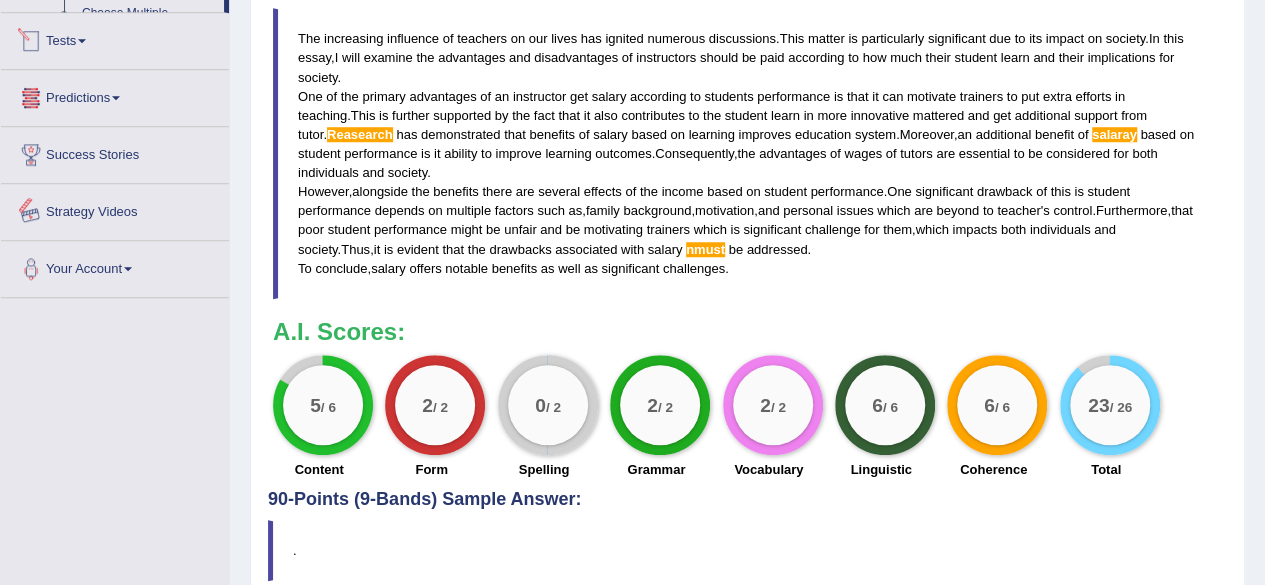 scroll, scrollTop: 858, scrollLeft: 0, axis: vertical 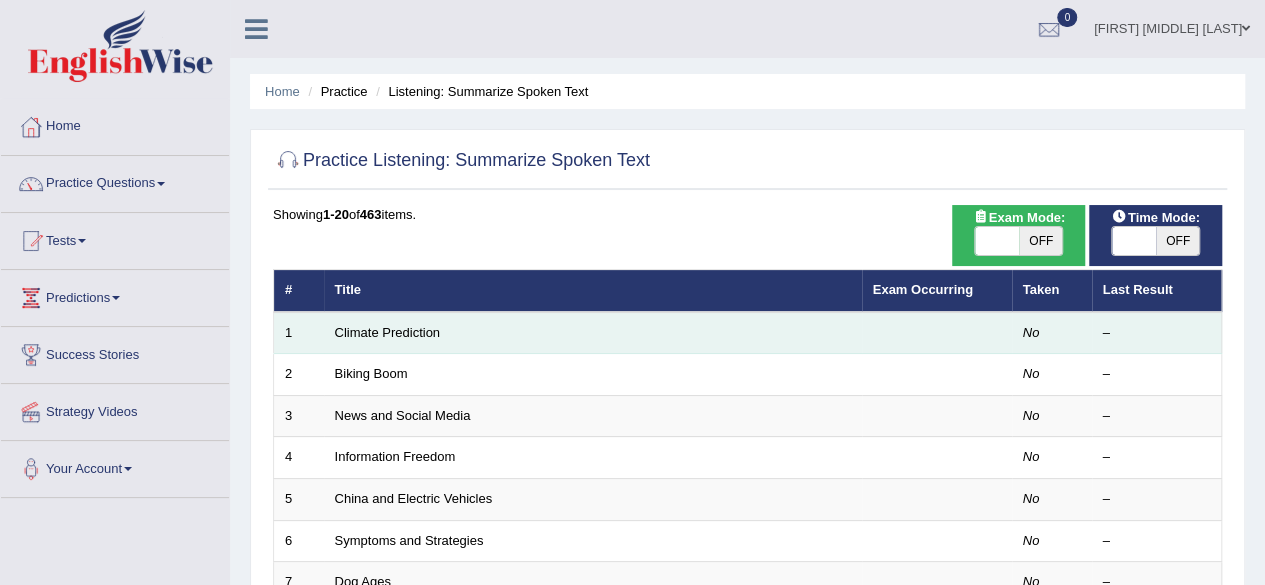 click on "Climate Prediction" at bounding box center [593, 333] 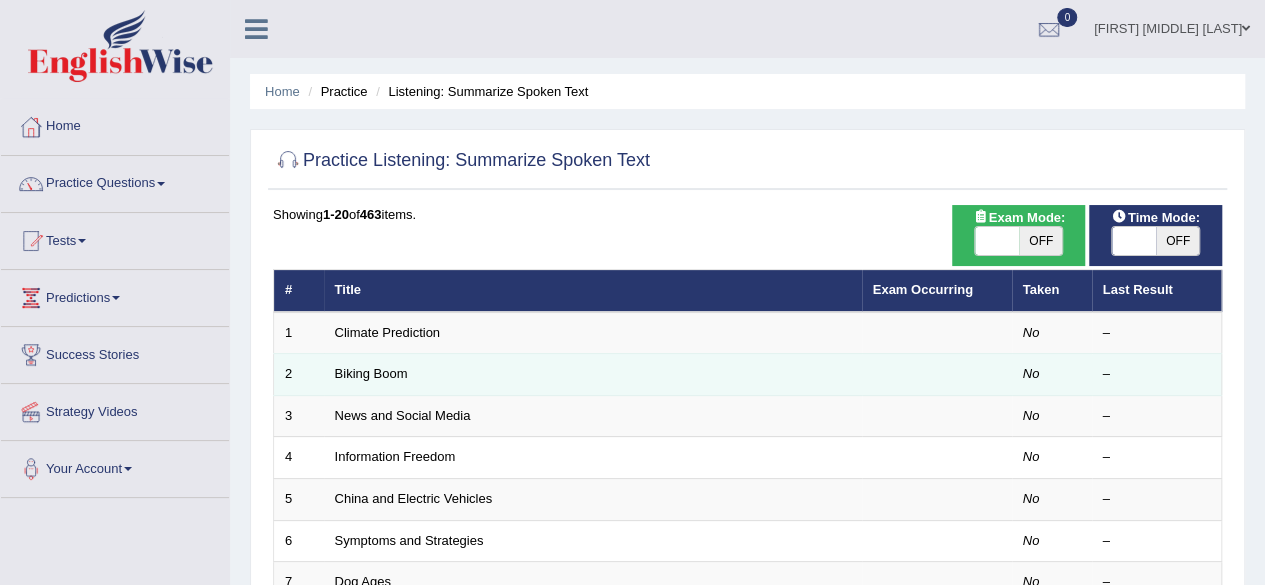 drag, startPoint x: 366, startPoint y: 343, endPoint x: 346, endPoint y: 383, distance: 44.72136 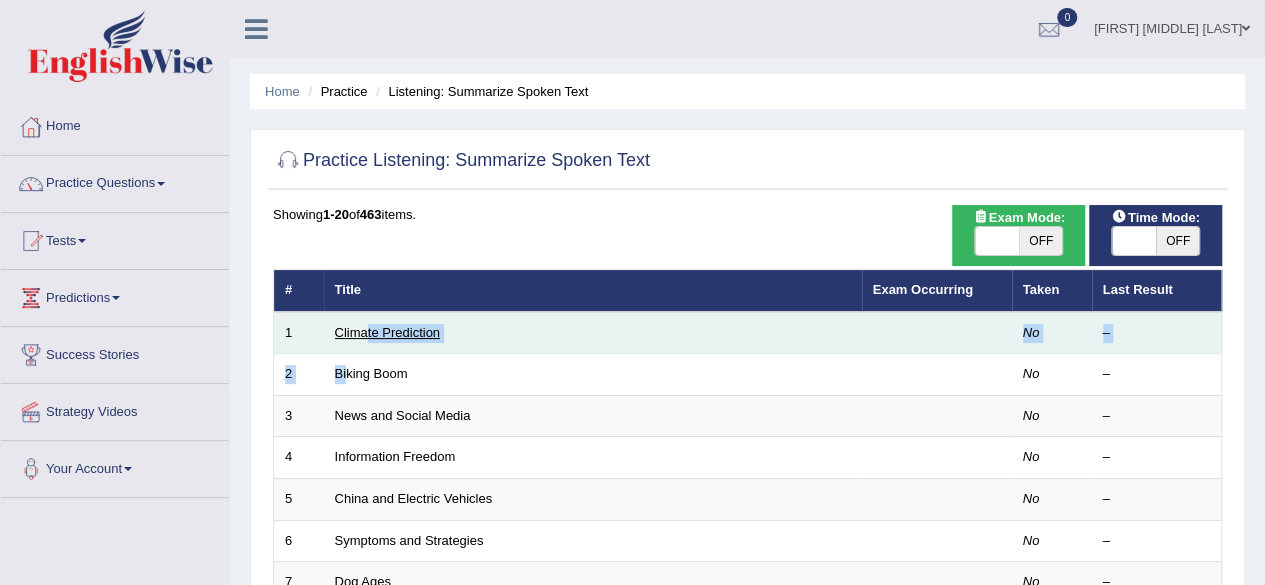 click on "Climate Prediction" at bounding box center [388, 332] 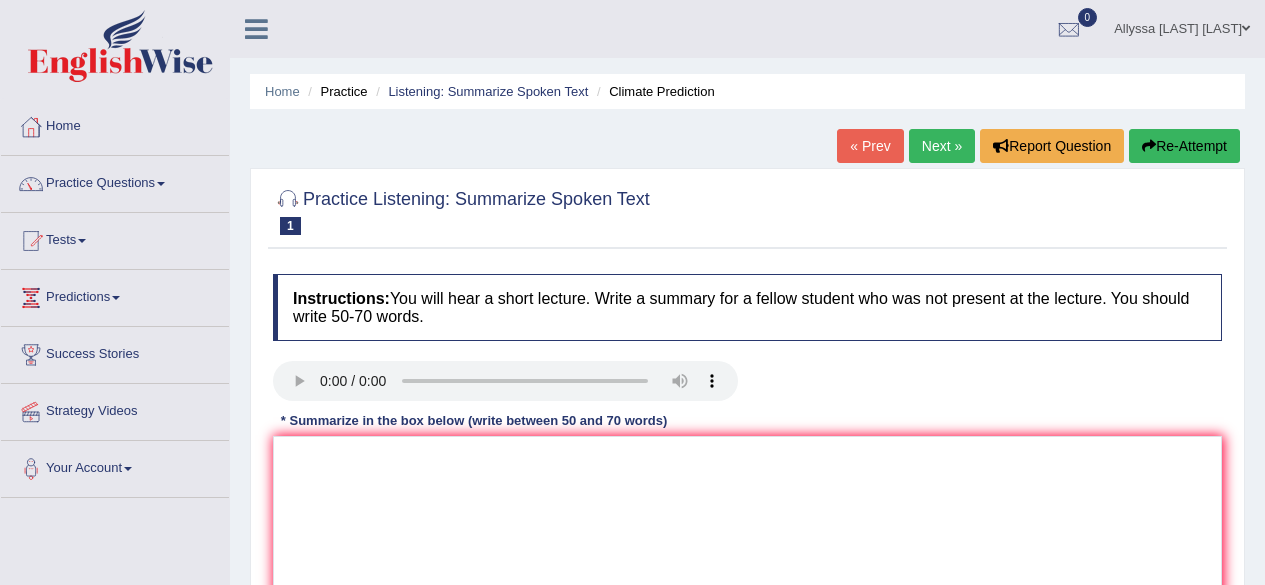 scroll, scrollTop: 0, scrollLeft: 0, axis: both 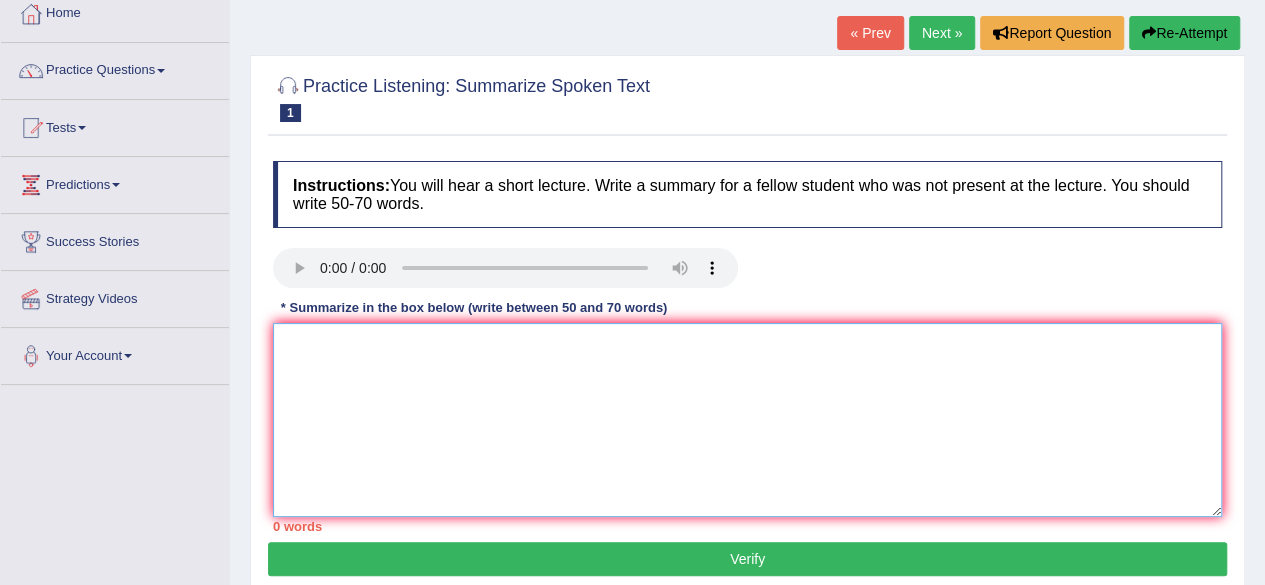 click at bounding box center (747, 420) 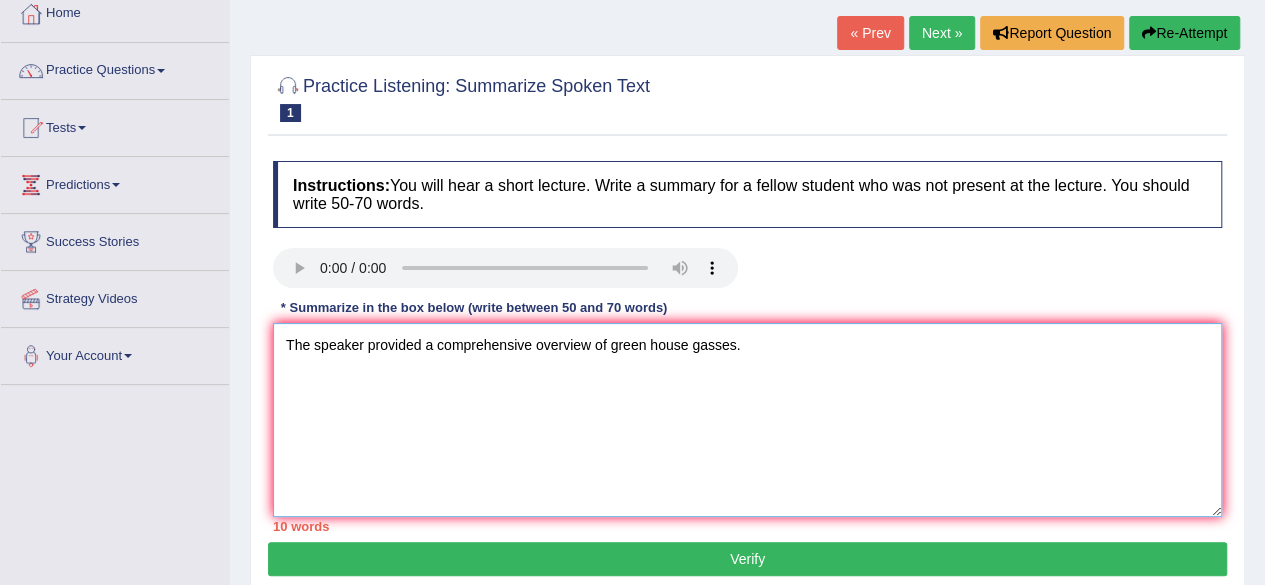 click on "The speaker provided a comprehensive overview of green house gasses." at bounding box center [747, 420] 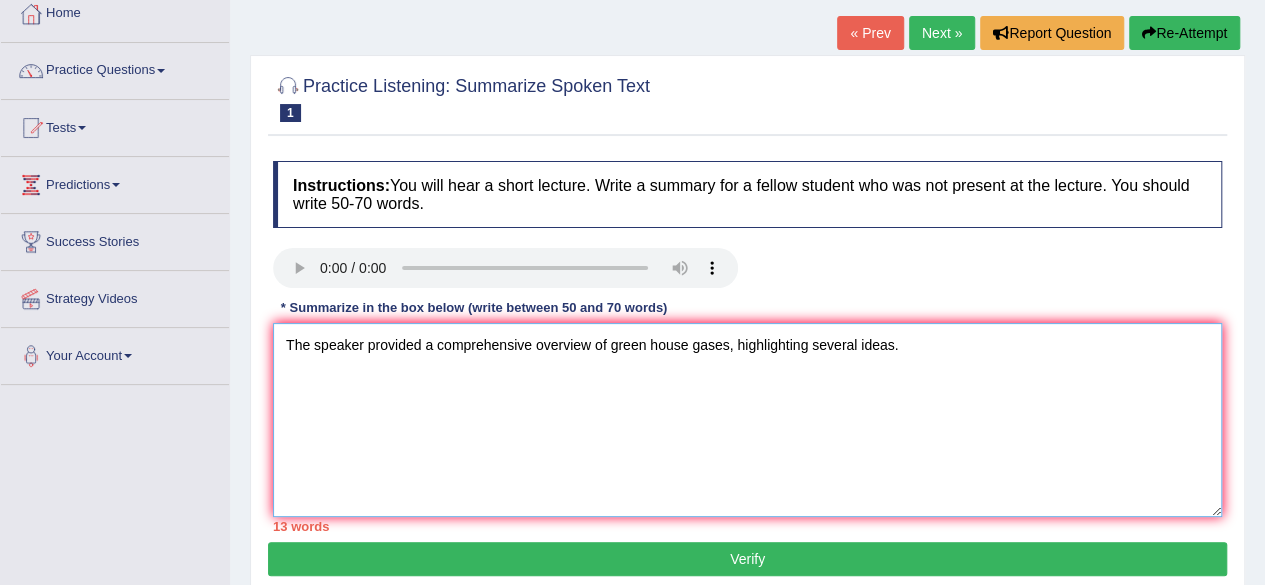 click on "The speaker provided a comprehensive overview of green house gases, highlighting several ideas." at bounding box center (747, 420) 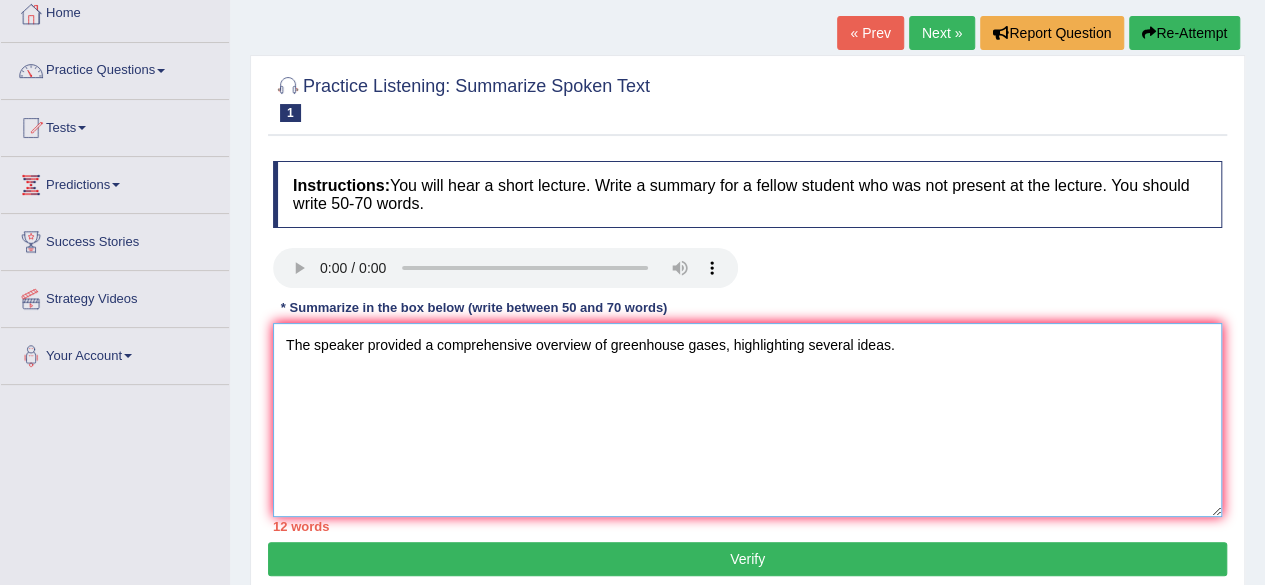 click on "The speaker provided a comprehensive overview of greenhouse gases, highlighting several ideas." at bounding box center [747, 420] 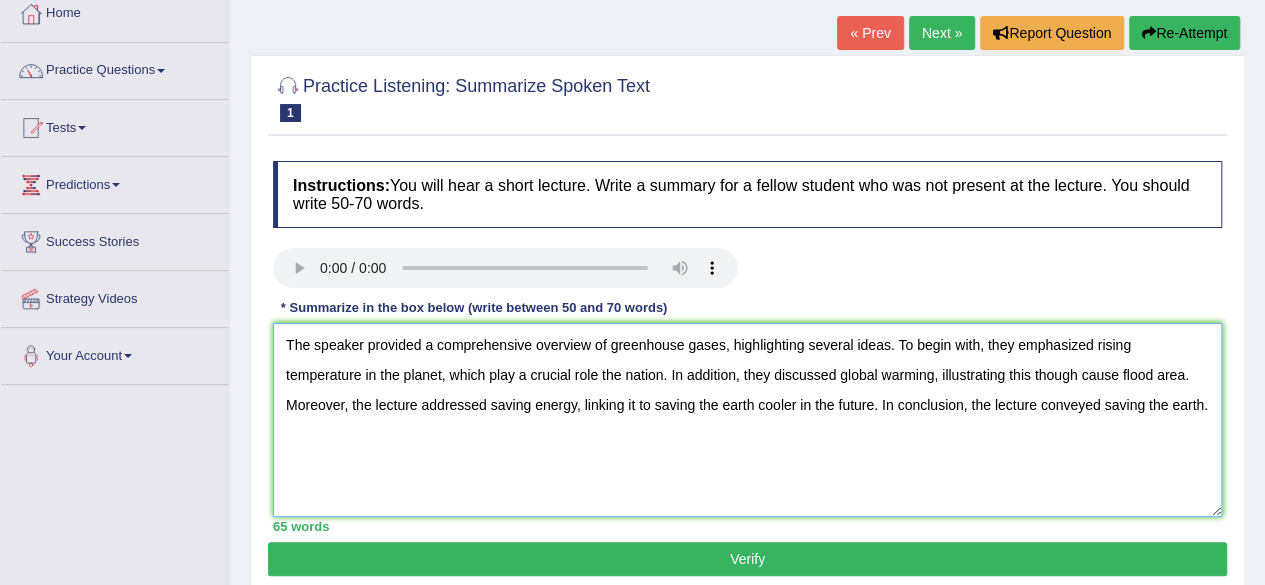 click on "The speaker provided a comprehensive overview of greenhouse gases, highlighting several ideas. To begin with, they emphasized rising temperature in the planet, which play a crucial role the nation. In addition, they discussed global warming, illustrating this though cause flood area. Moreover, the lecture addressed saving energy, linking it to saving the earth cooler in the future. In conclusion, the lecture conveyed saving the earth." at bounding box center [747, 420] 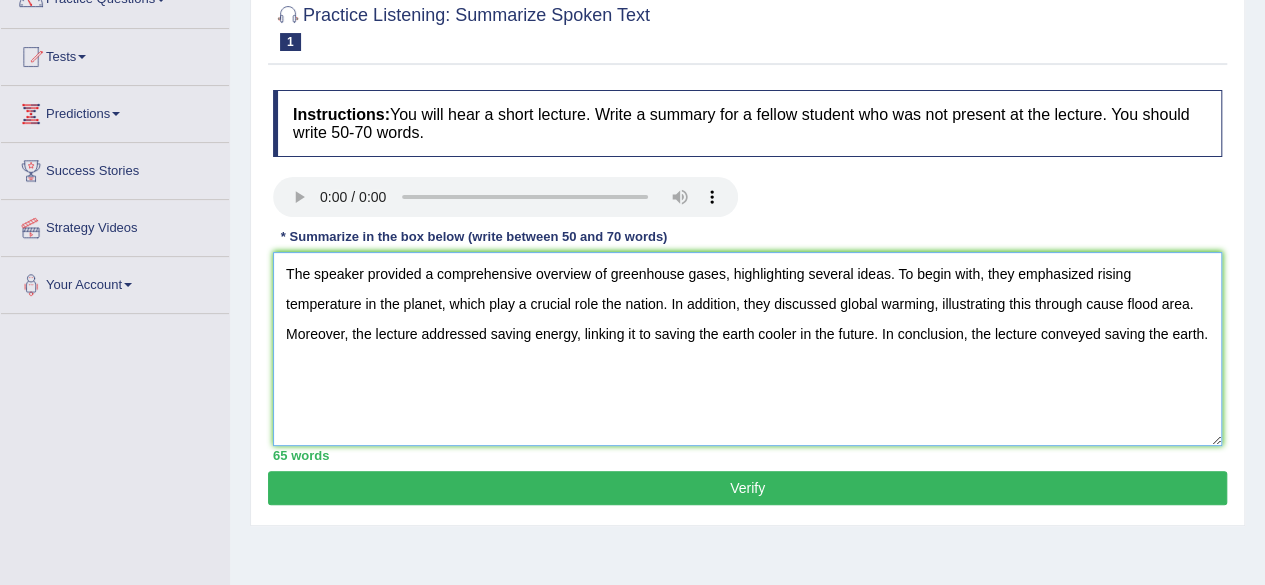 scroll, scrollTop: 185, scrollLeft: 0, axis: vertical 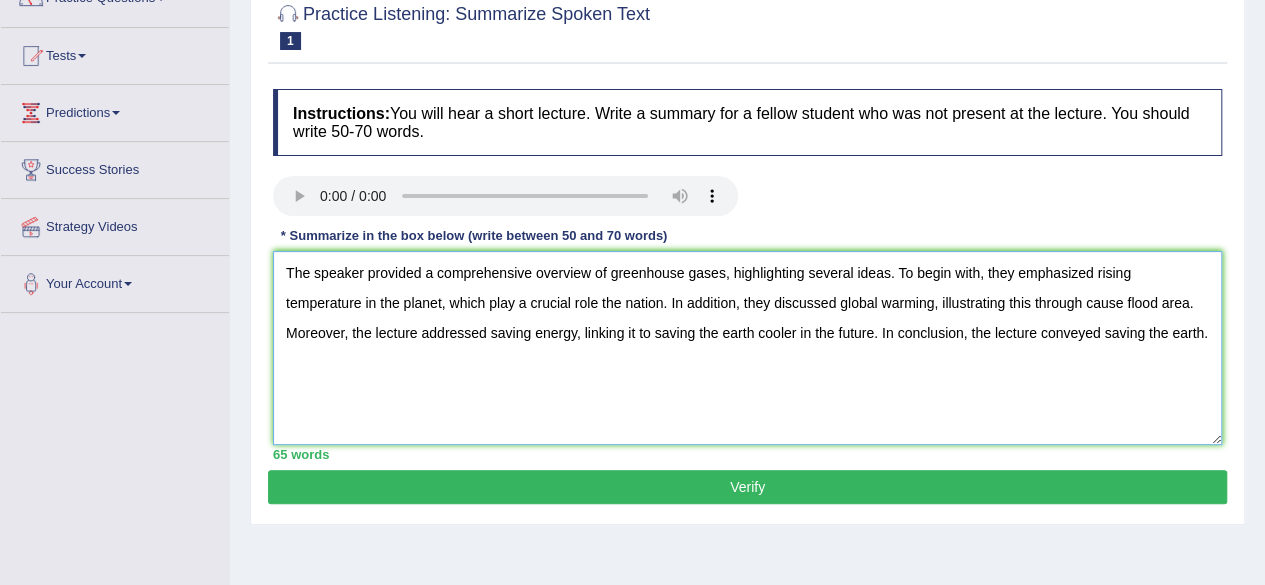 drag, startPoint x: 660, startPoint y: 301, endPoint x: 628, endPoint y: 301, distance: 32 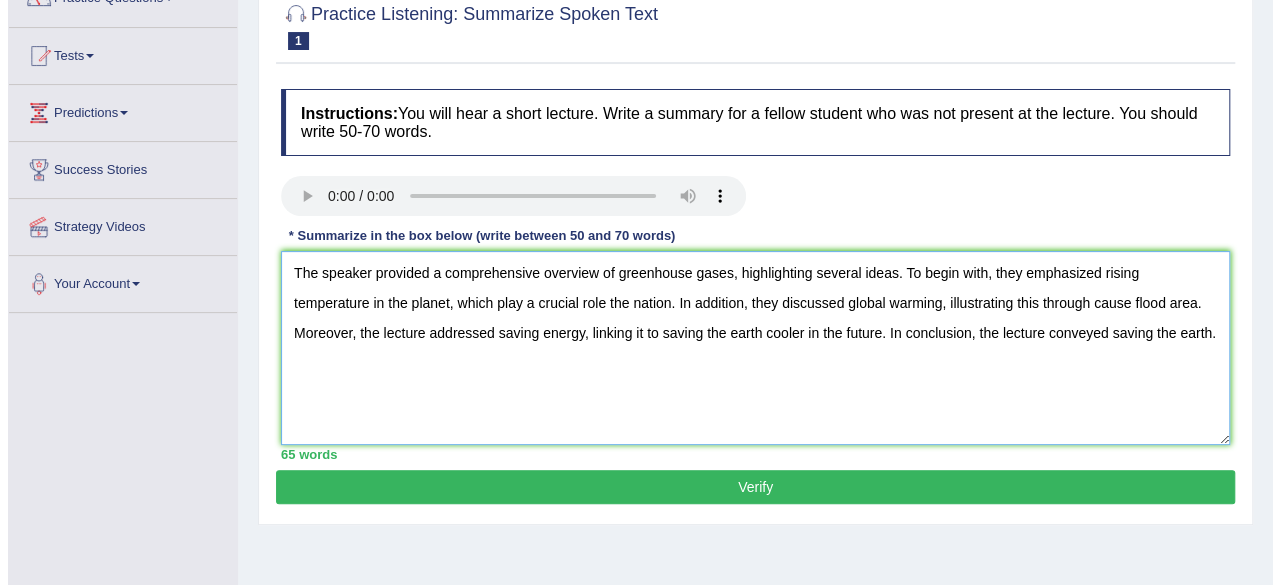 scroll, scrollTop: 305, scrollLeft: 0, axis: vertical 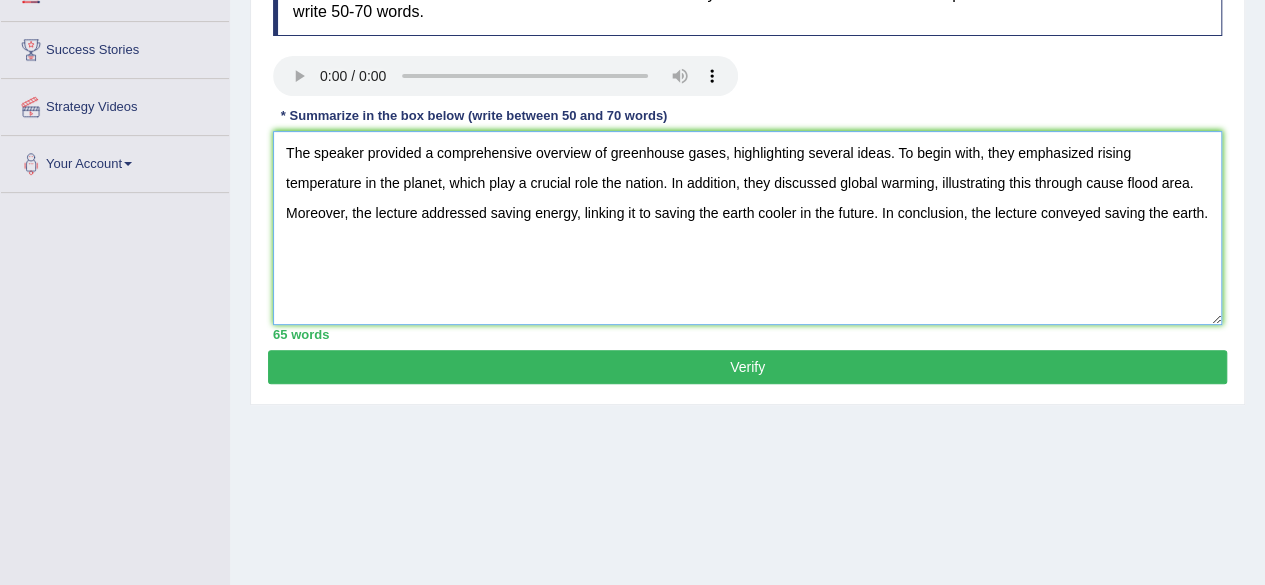 type on "The speaker provided a comprehensive overview of greenhouse gases, highlighting several ideas. To begin with, they emphasized rising temperature in the planet, which play a crucial role the nation. In addition, they discussed global warming, illustrating this through cause flood area. Moreover, the lecture addressed saving energy, linking it to saving the earth cooler in the future. In conclusion, the lecture conveyed saving the earth." 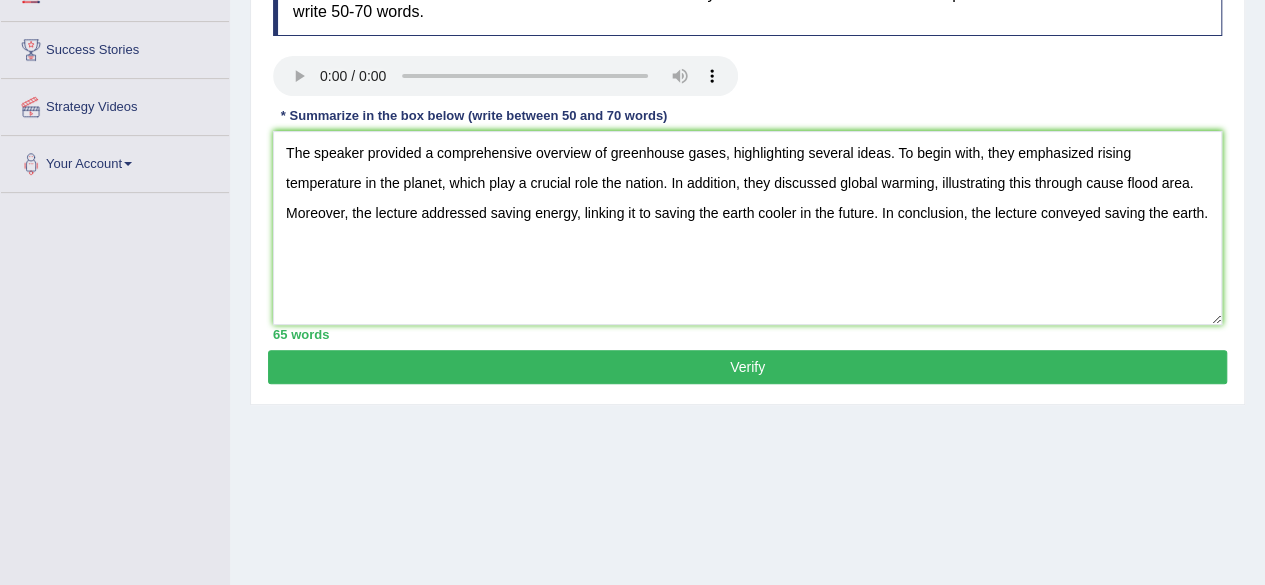 click on "Verify" at bounding box center [747, 367] 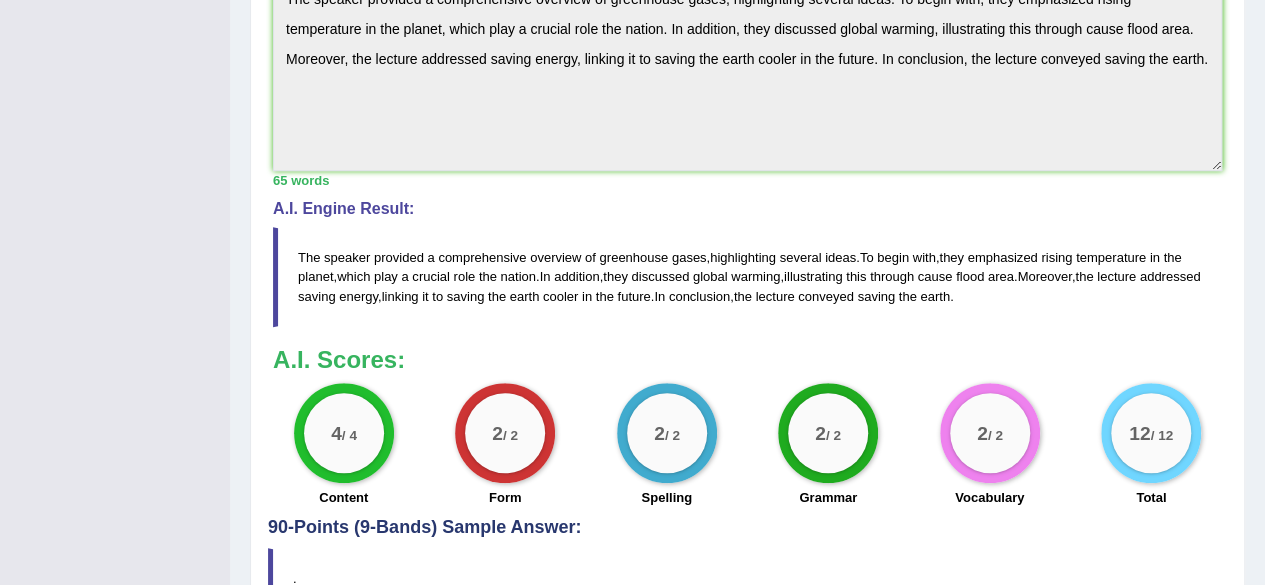 scroll, scrollTop: 622, scrollLeft: 0, axis: vertical 